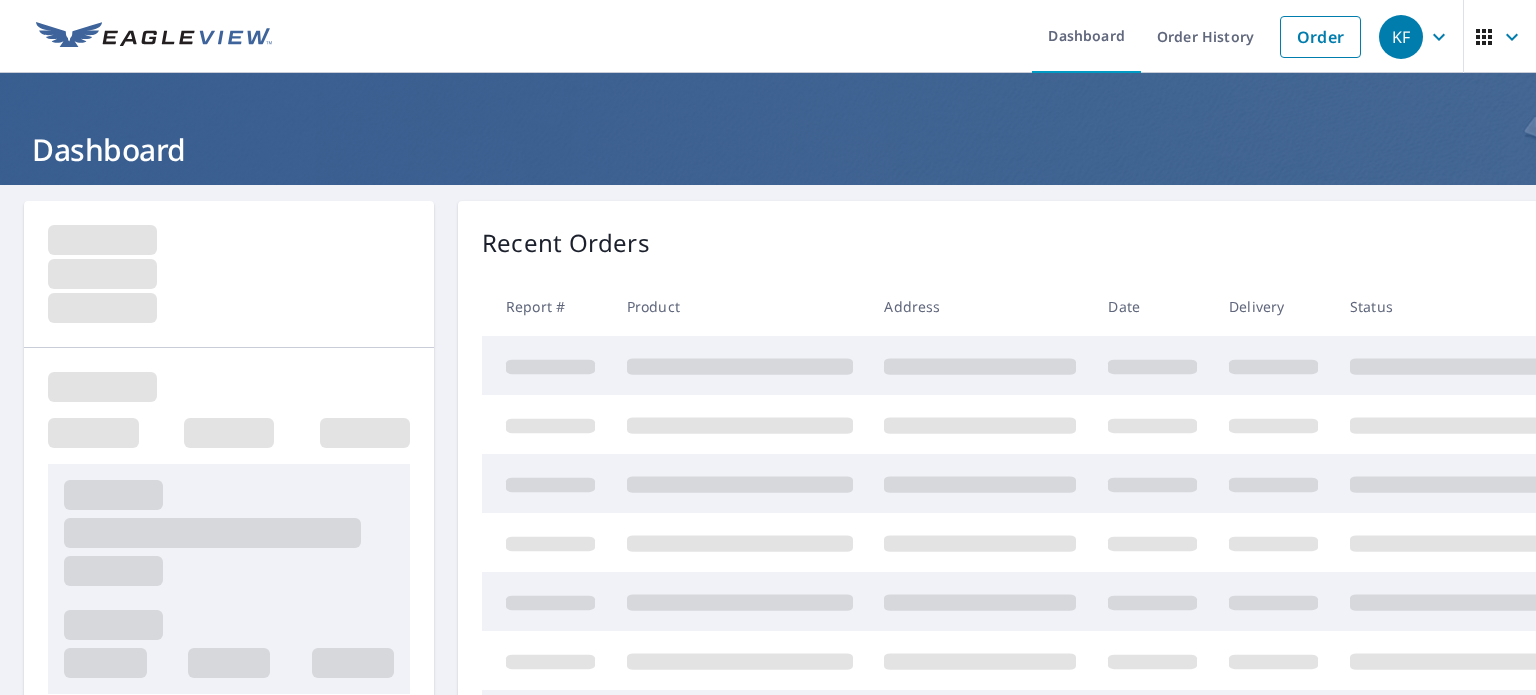 scroll, scrollTop: 0, scrollLeft: 0, axis: both 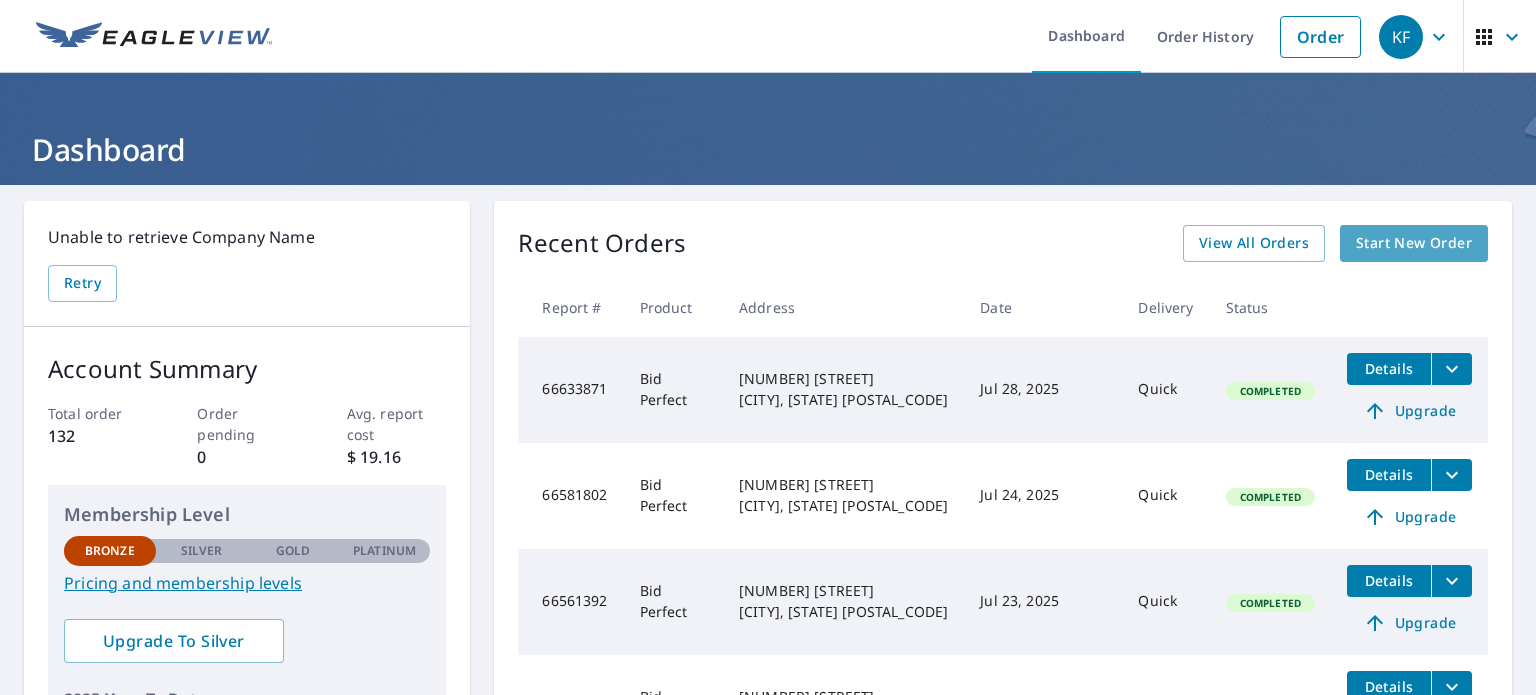 click on "Start New Order" at bounding box center (1414, 243) 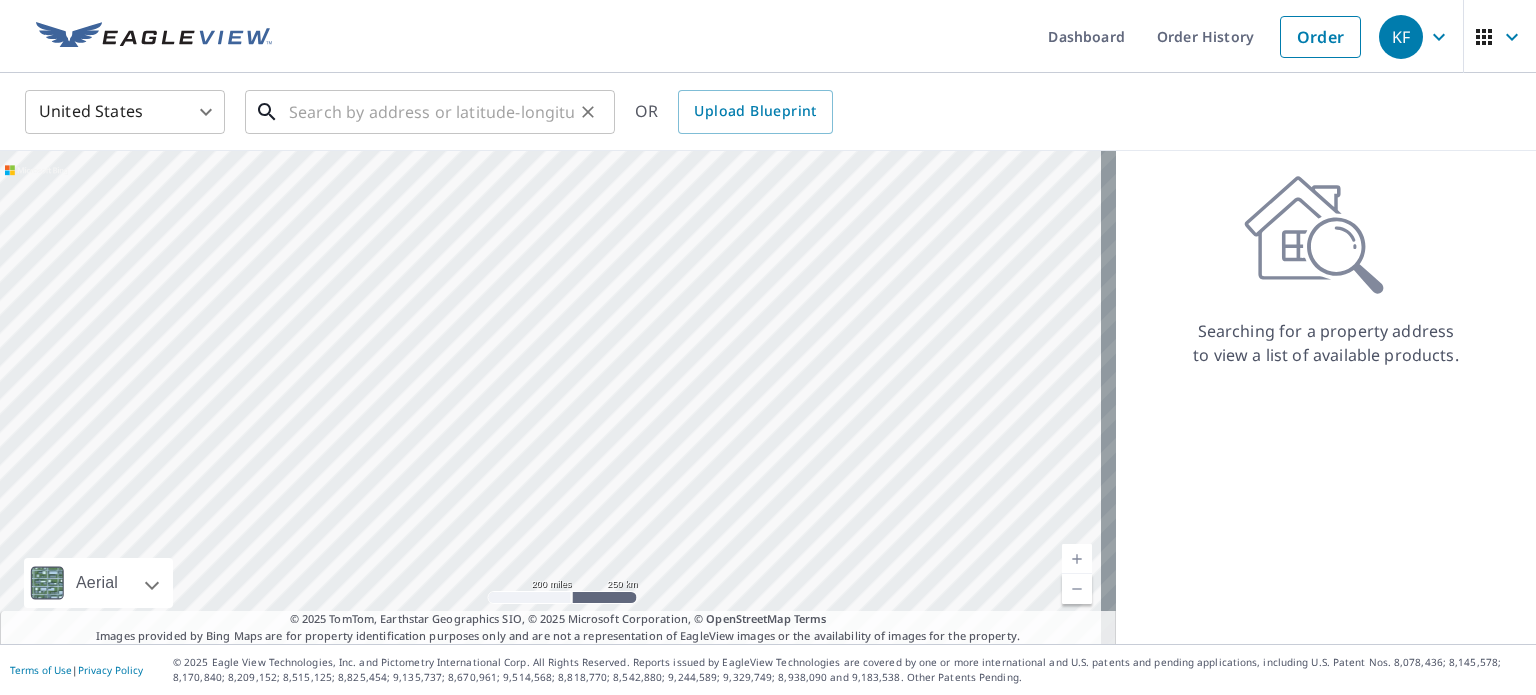 click at bounding box center (431, 112) 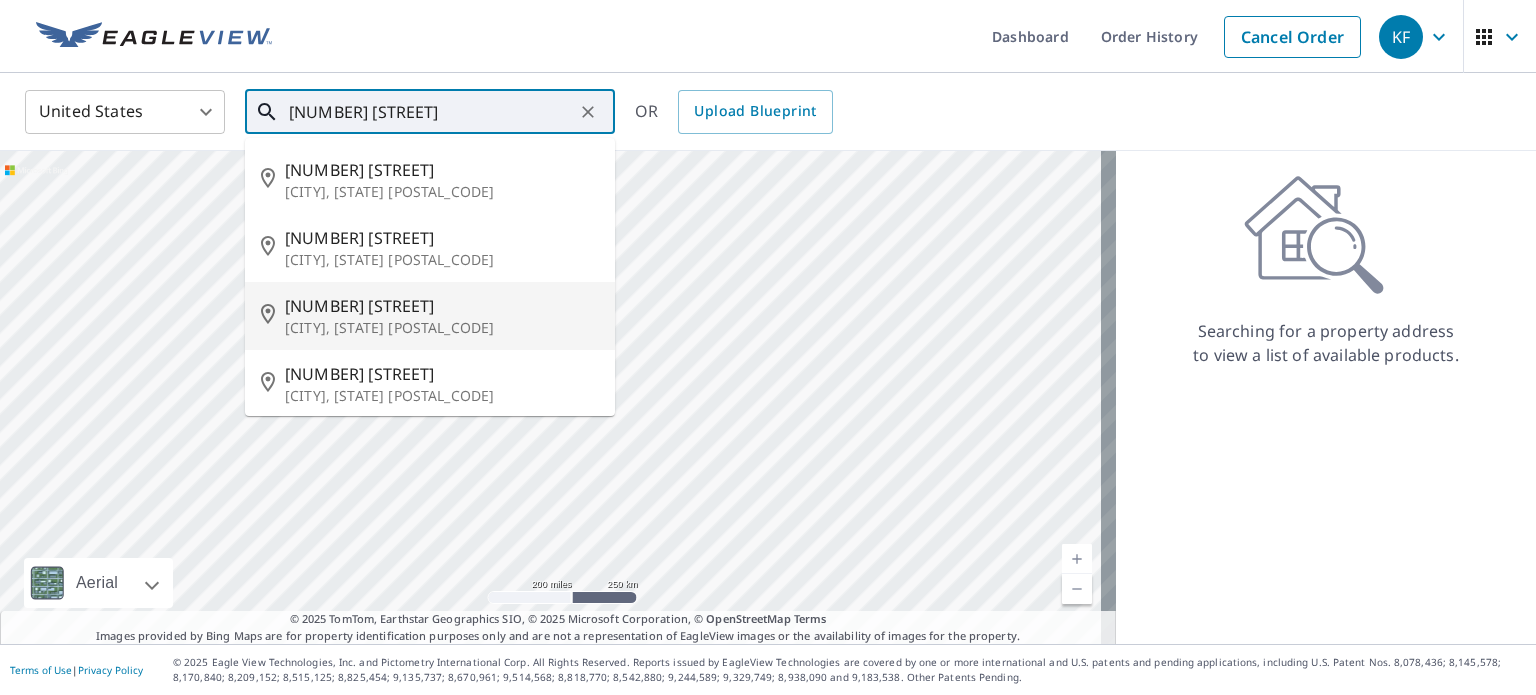 click on "[CITY], [STATE] [POSTAL_CODE]" at bounding box center (442, 328) 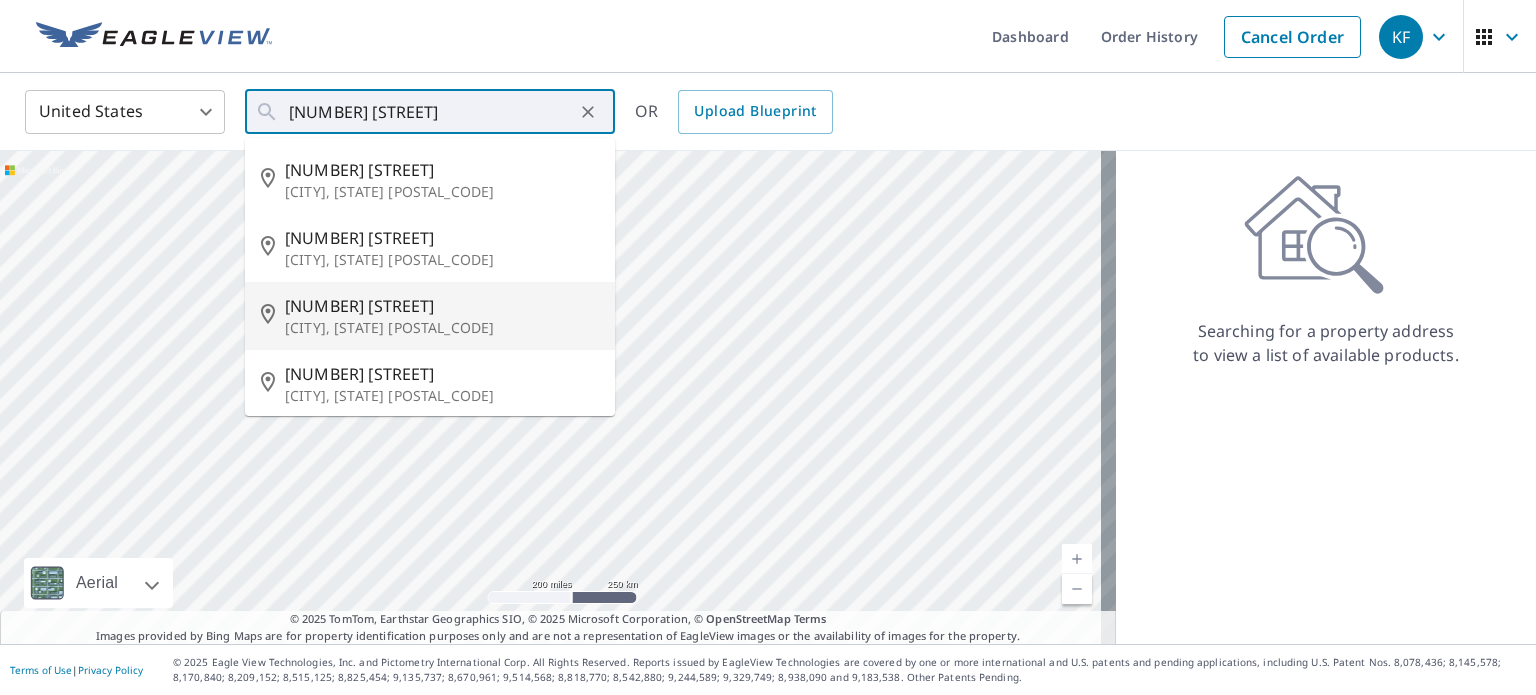 type on "[NUMBER] [STREET] [CITY], [STATE] [POSTAL_CODE]" 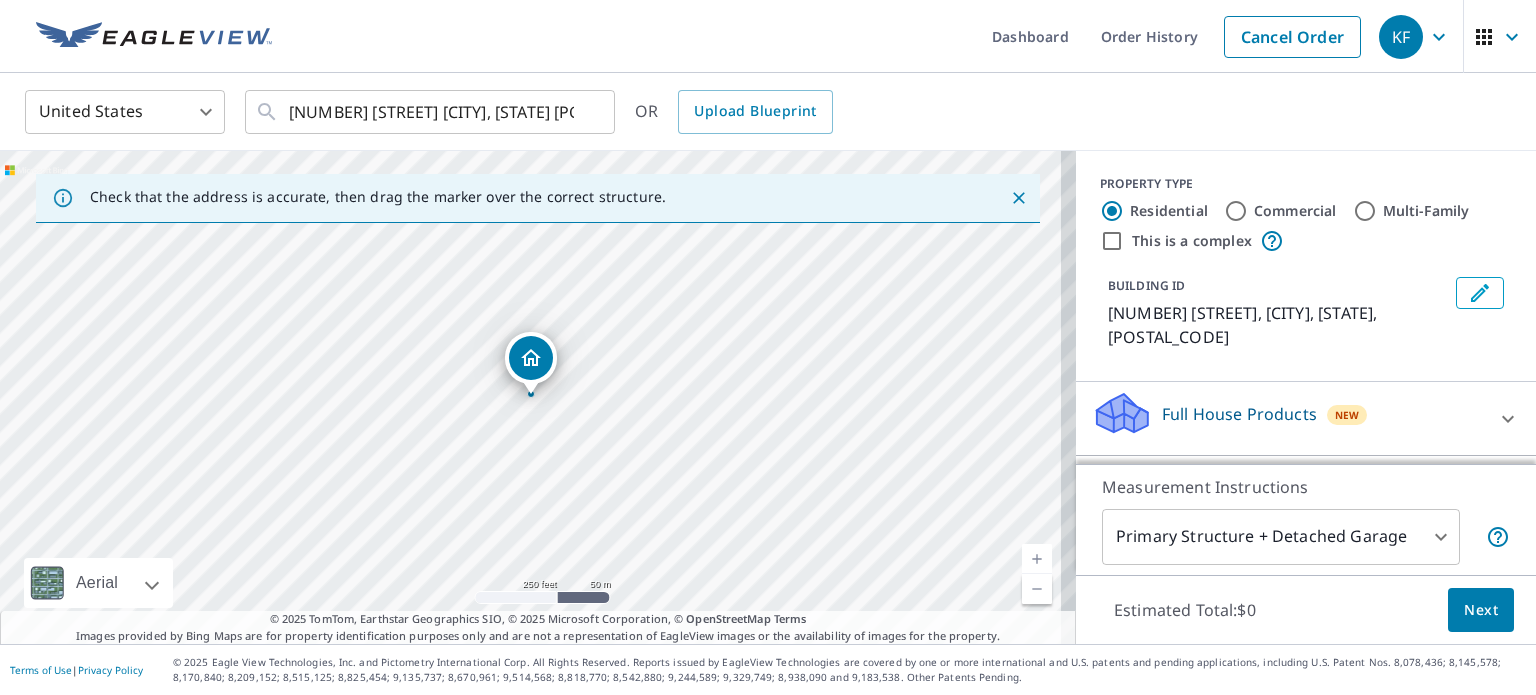 scroll, scrollTop: 188, scrollLeft: 0, axis: vertical 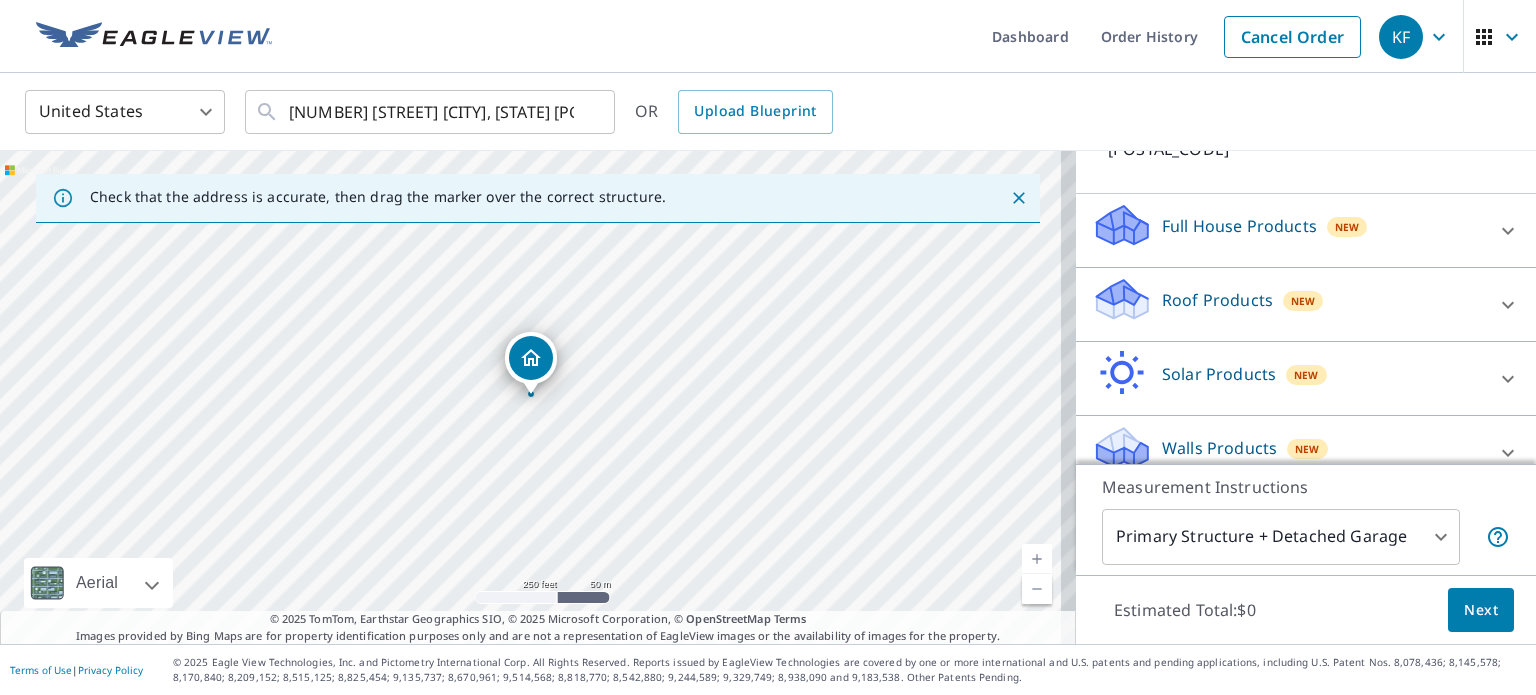click on "Roof Products New" at bounding box center [1288, 304] 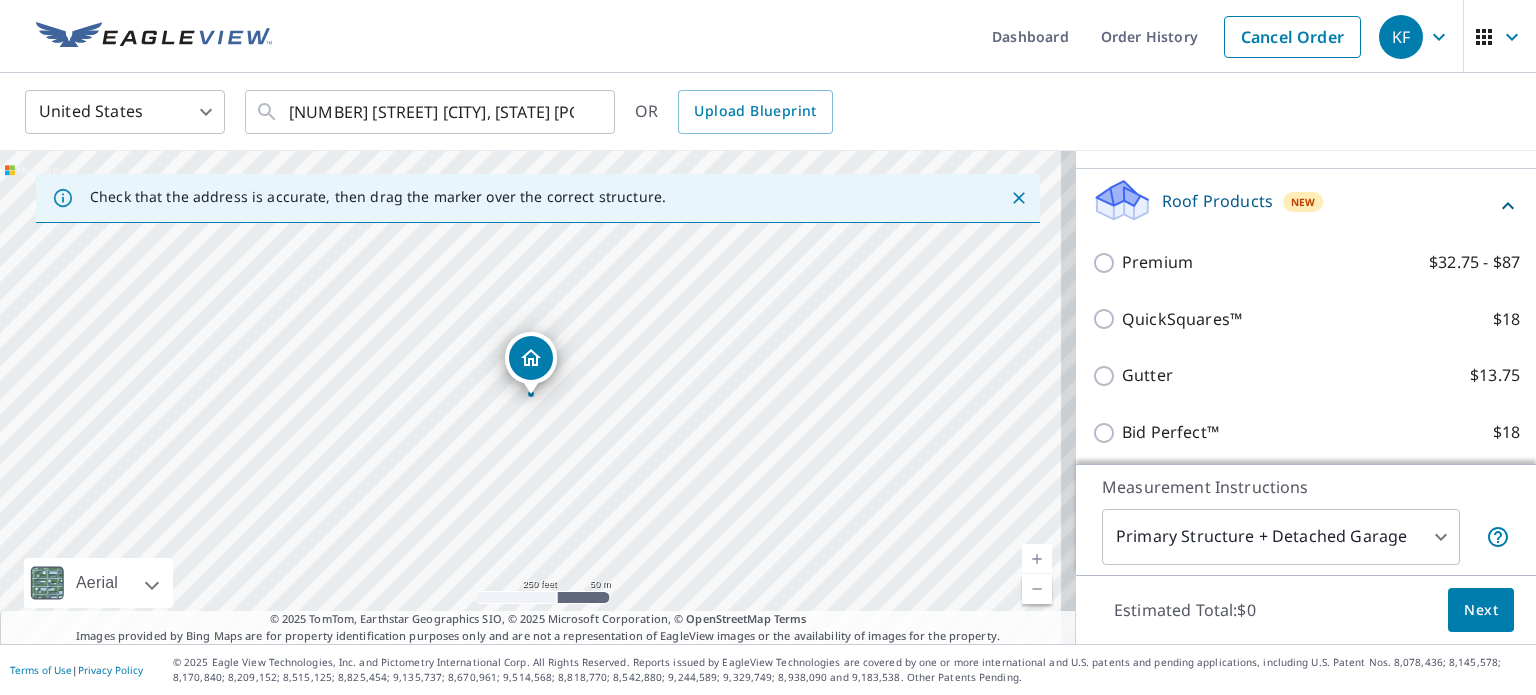 scroll, scrollTop: 388, scrollLeft: 0, axis: vertical 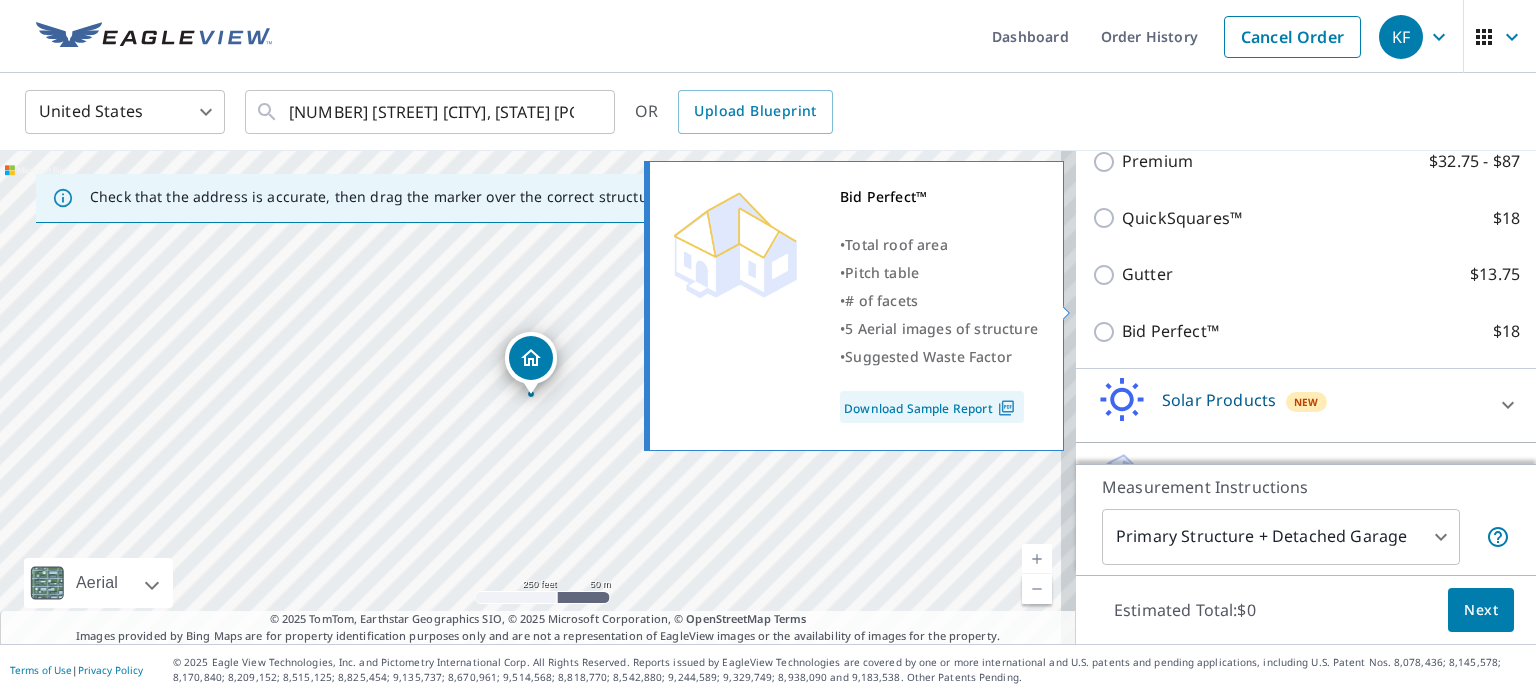 click on "Bid Perfect™" at bounding box center [1170, 331] 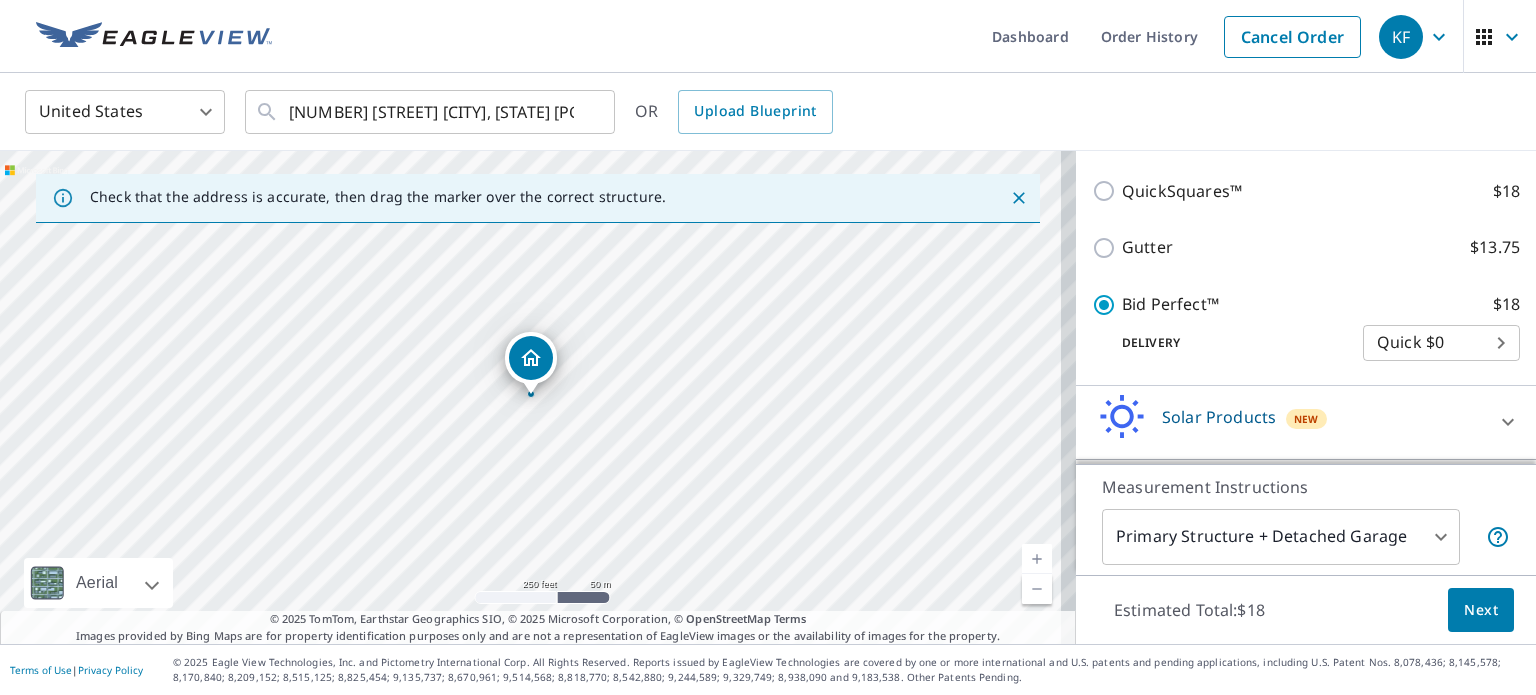 scroll, scrollTop: 479, scrollLeft: 0, axis: vertical 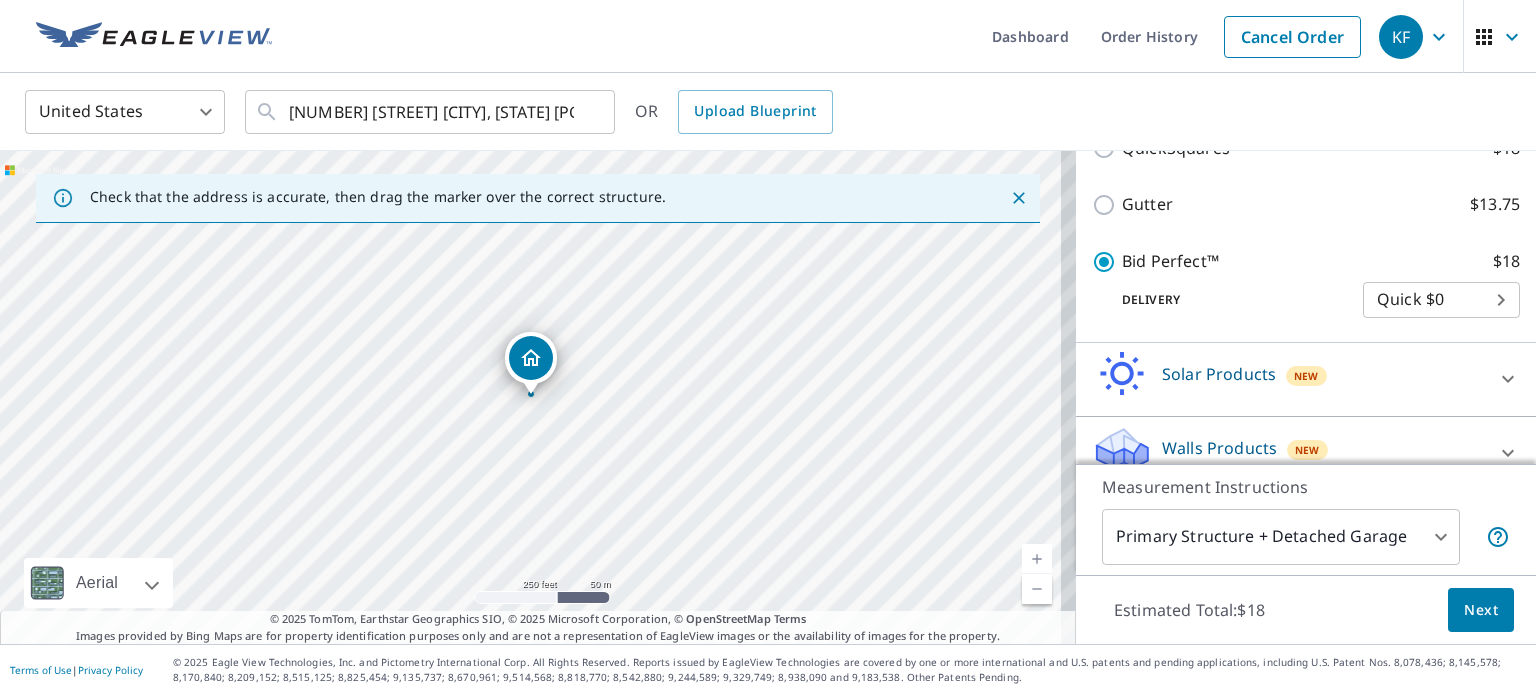 click on "Next" at bounding box center [1481, 610] 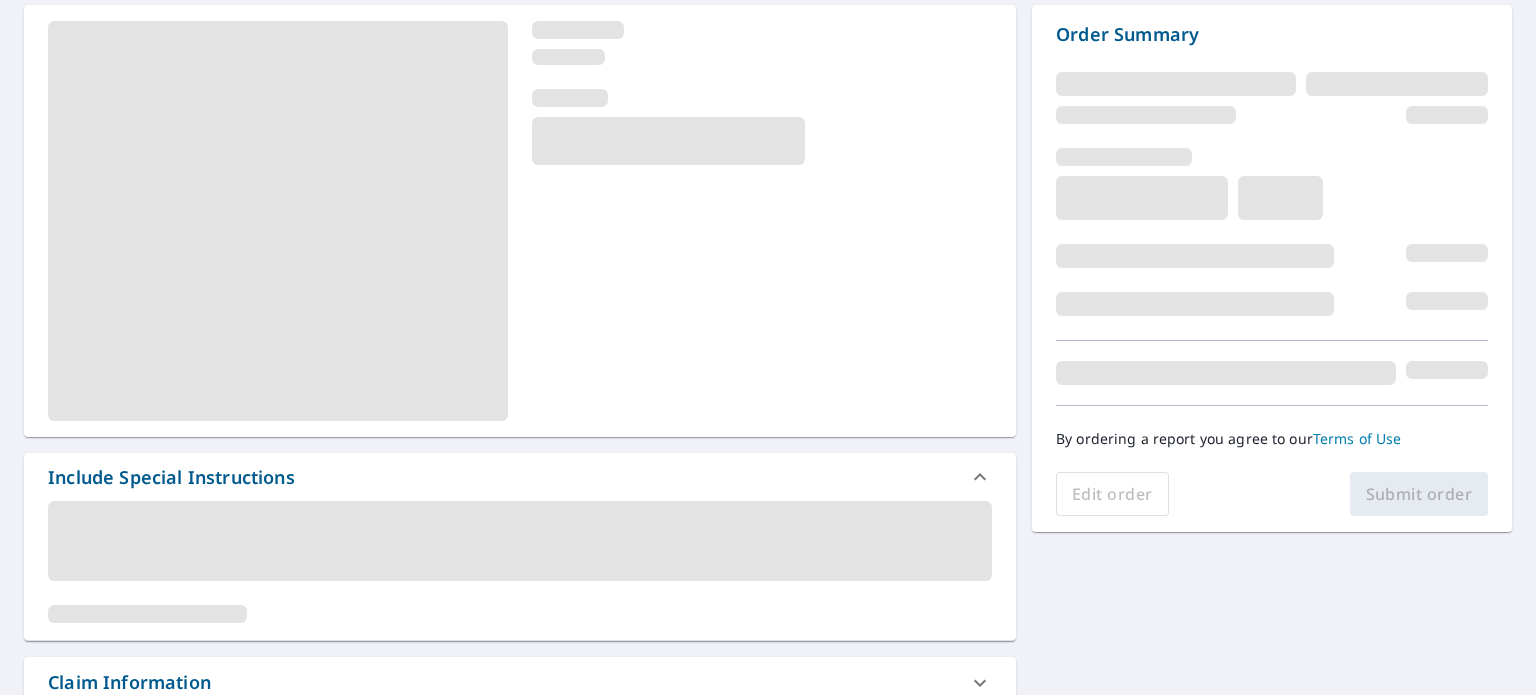 scroll, scrollTop: 200, scrollLeft: 0, axis: vertical 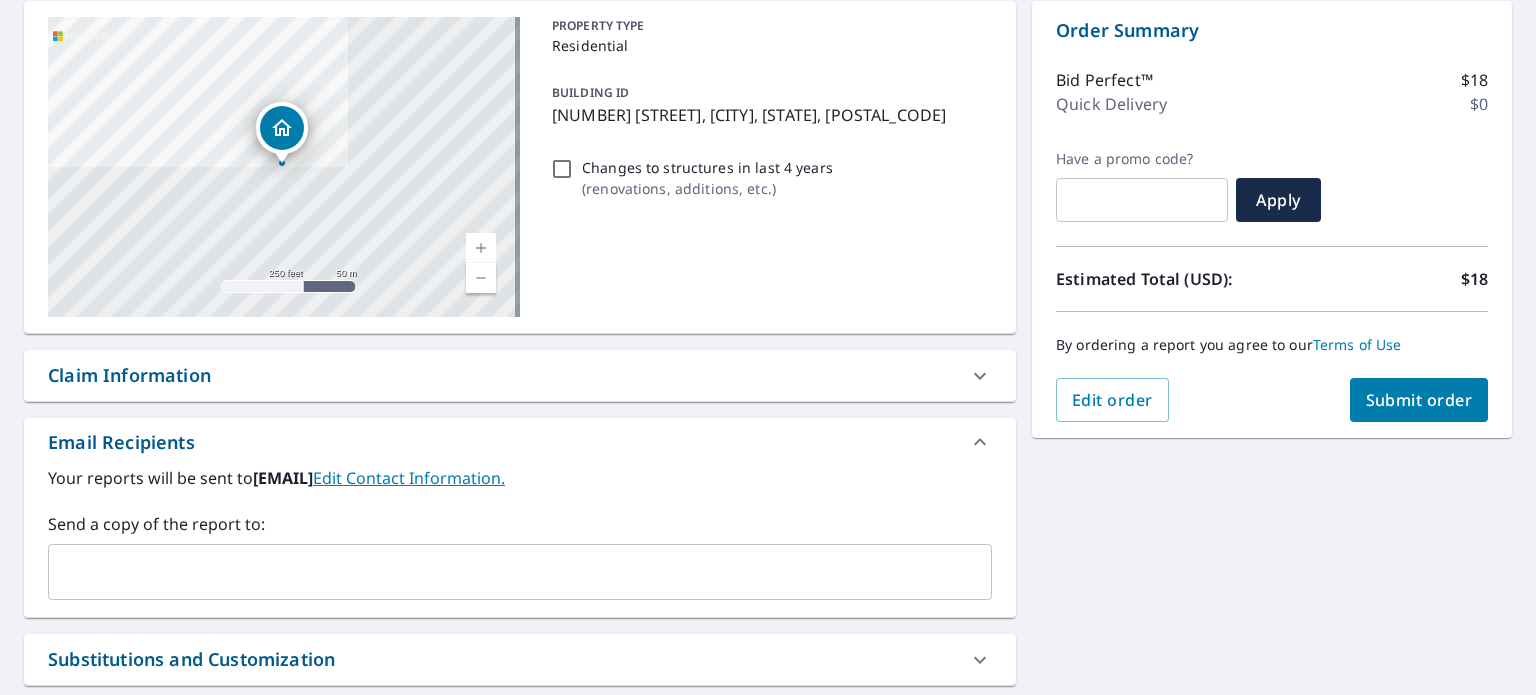 click on "Submit order" at bounding box center (1419, 400) 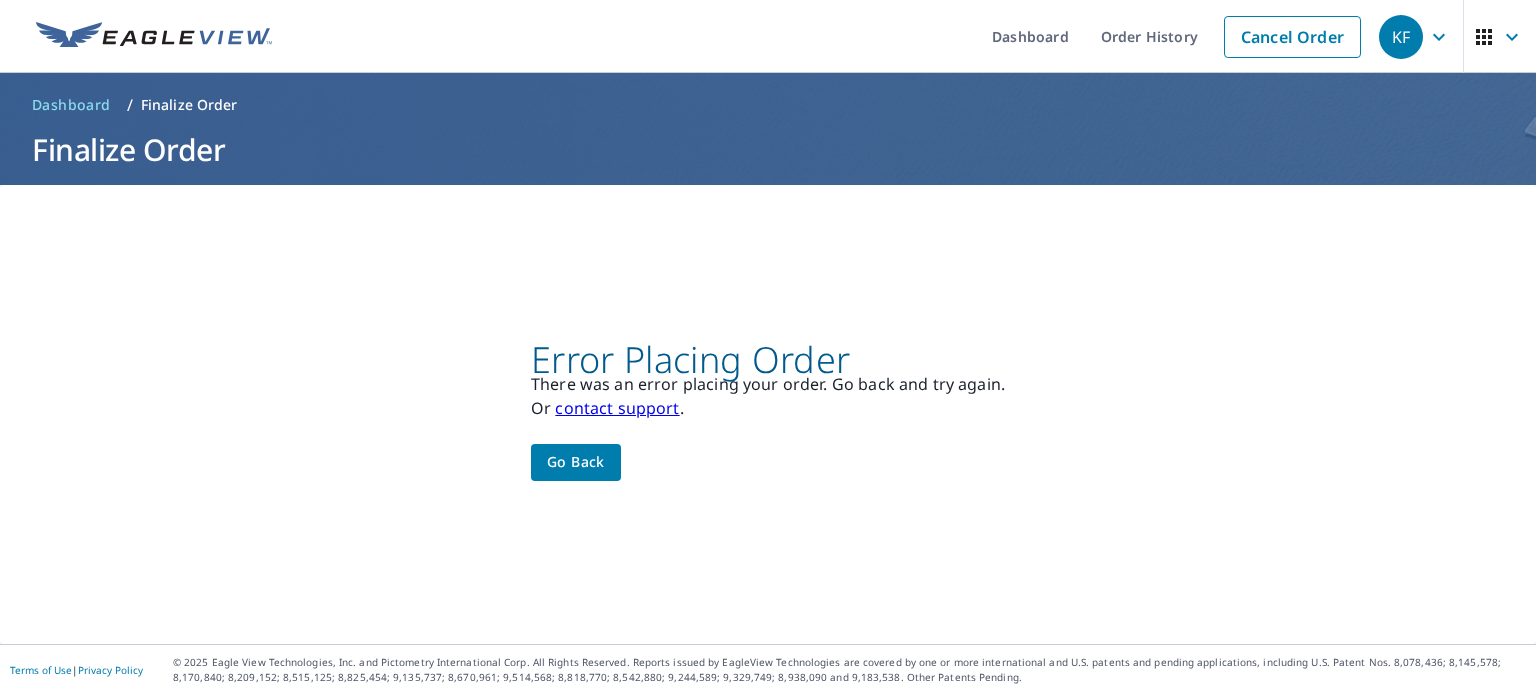 scroll, scrollTop: 0, scrollLeft: 0, axis: both 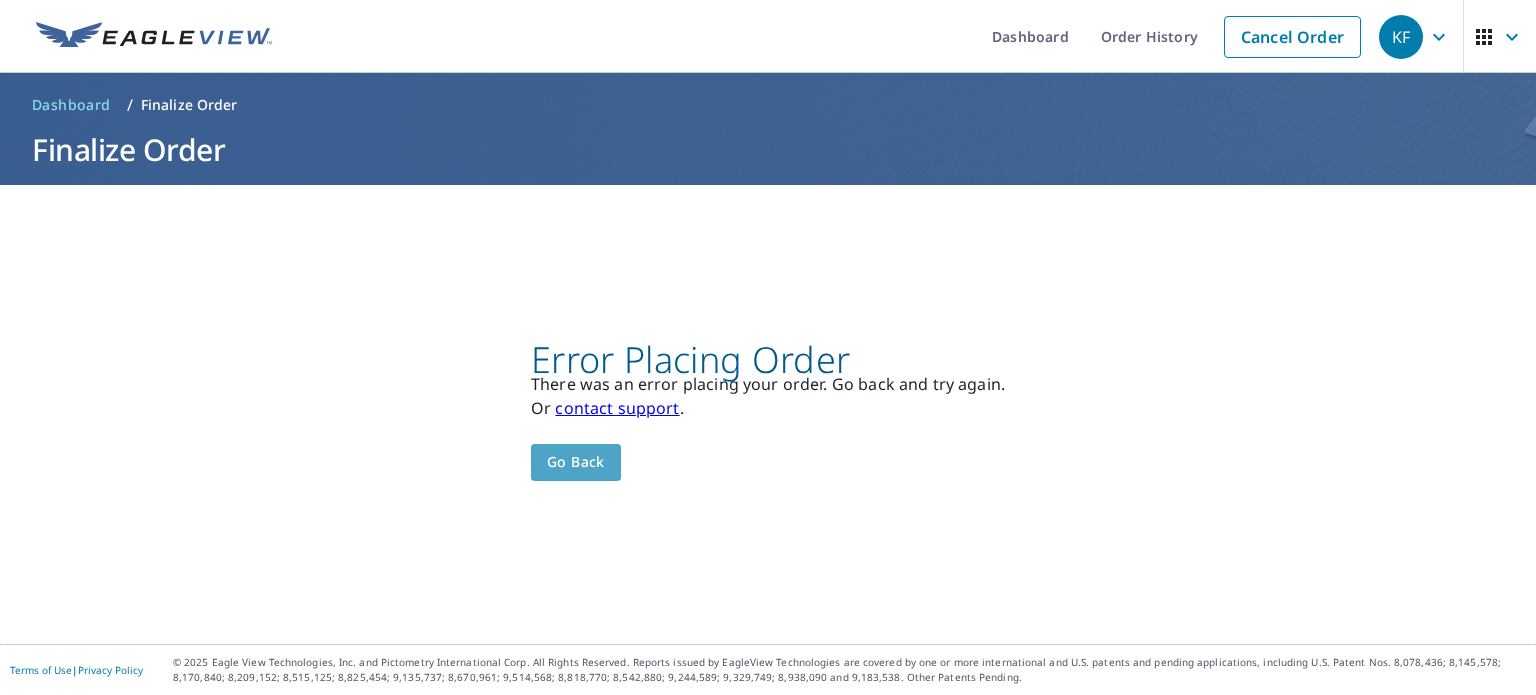 click on "Go back" at bounding box center [576, 462] 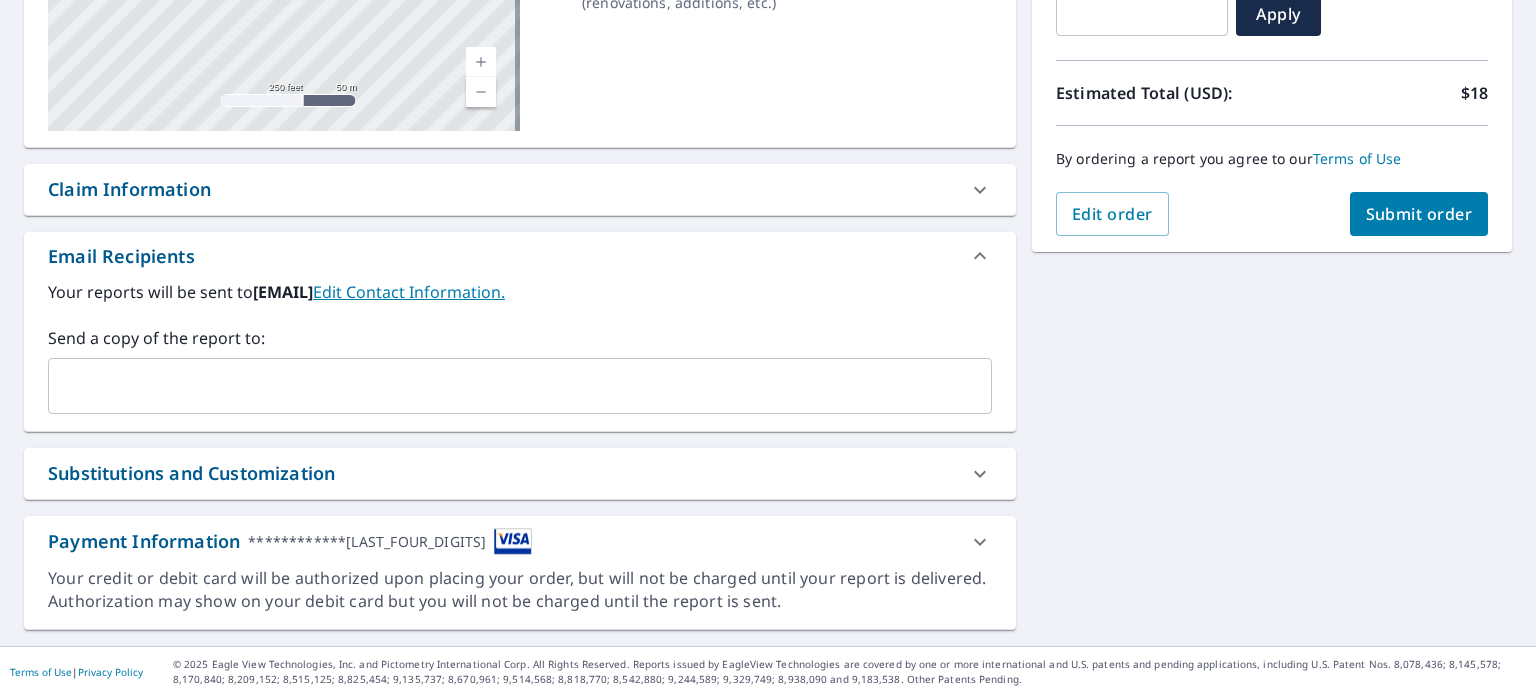 scroll, scrollTop: 186, scrollLeft: 0, axis: vertical 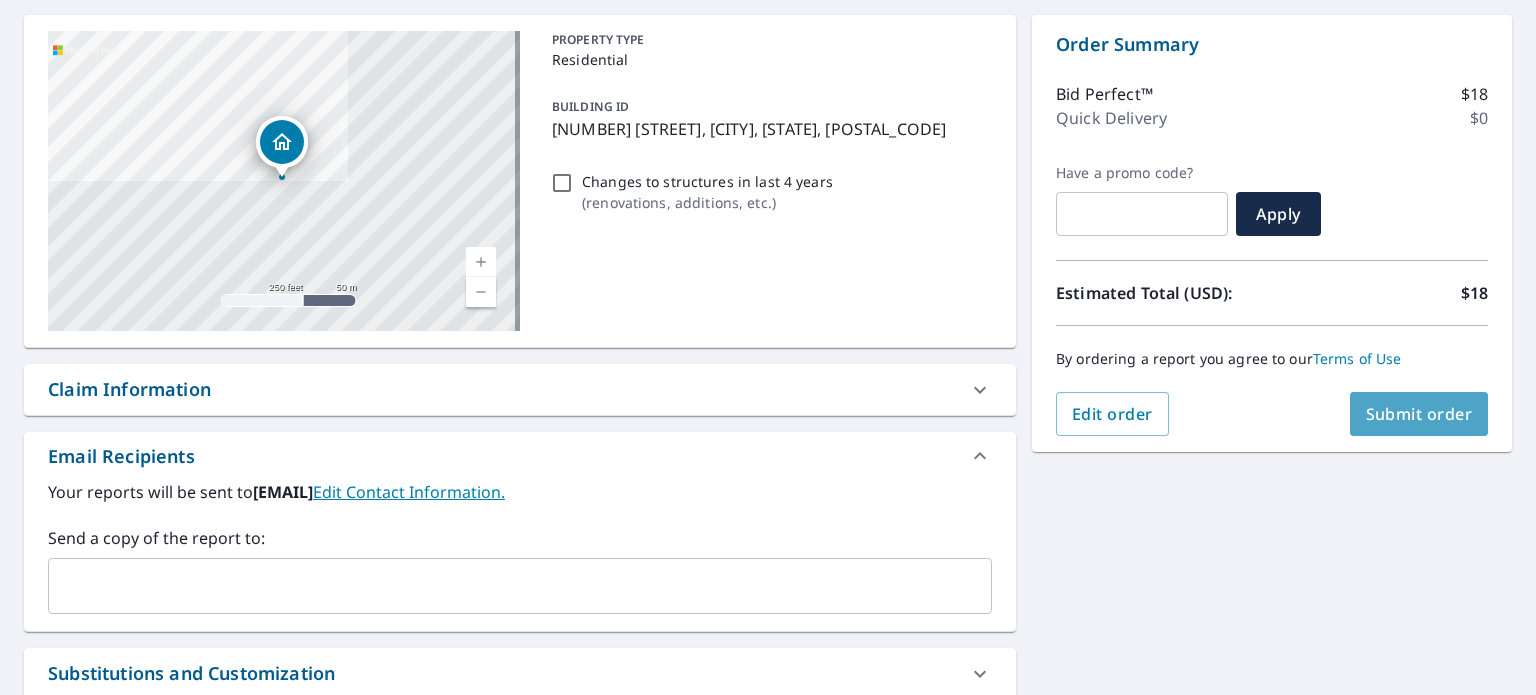 click on "Submit order" at bounding box center [1419, 414] 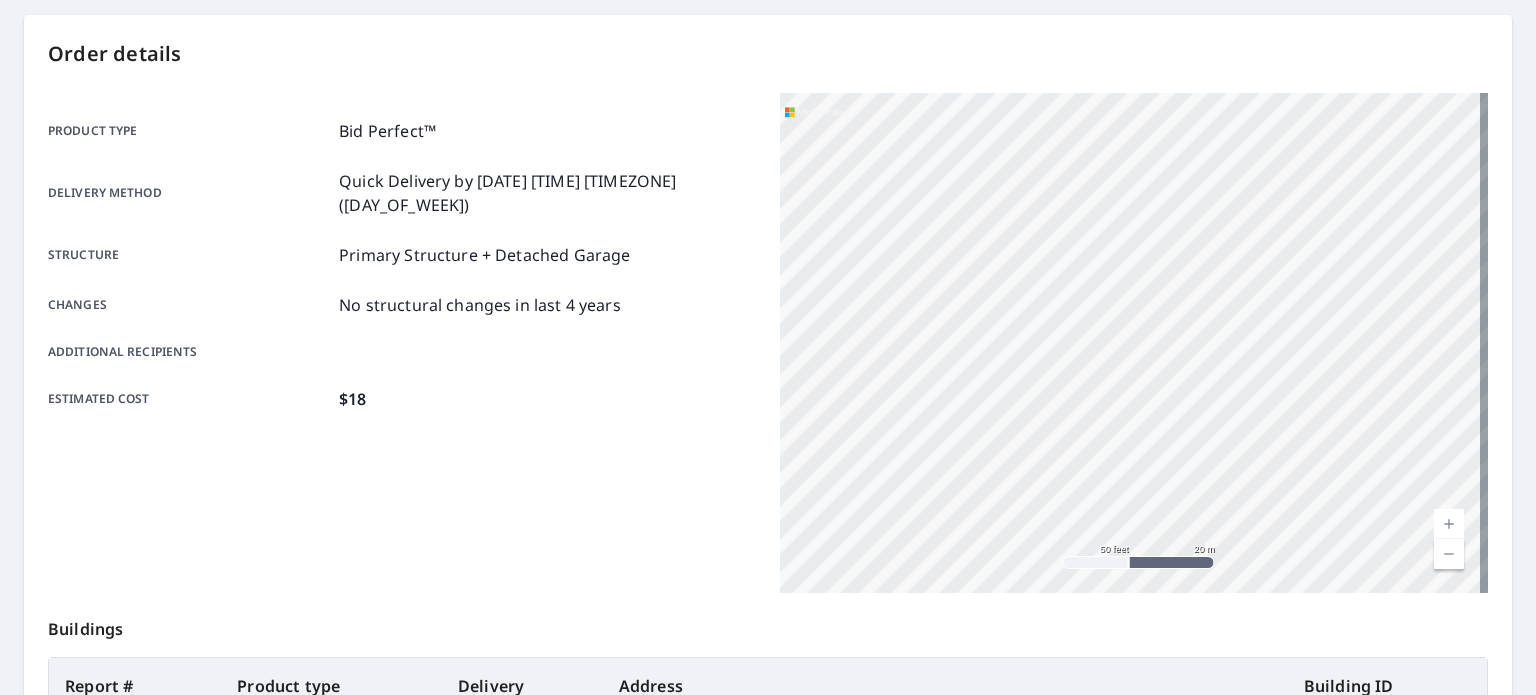 scroll, scrollTop: 0, scrollLeft: 0, axis: both 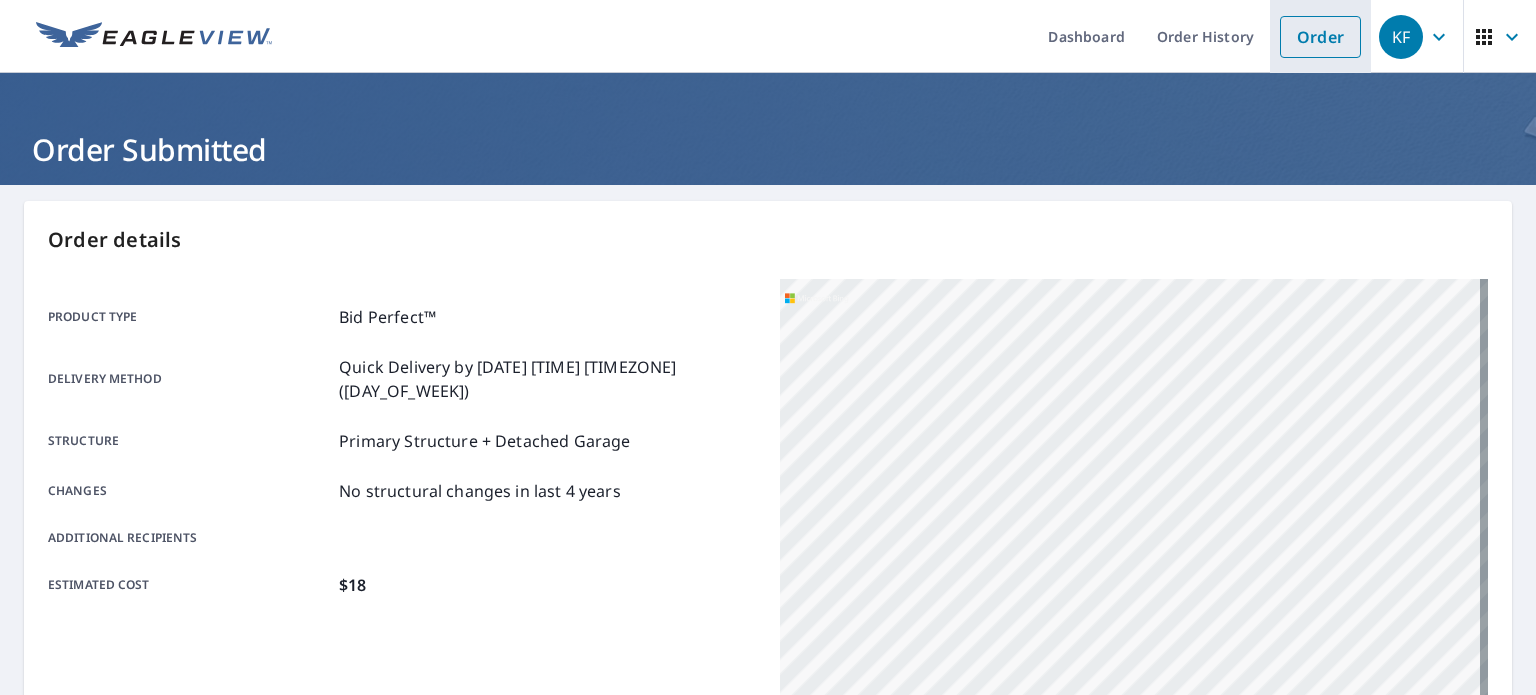 click on "Order" at bounding box center [1320, 37] 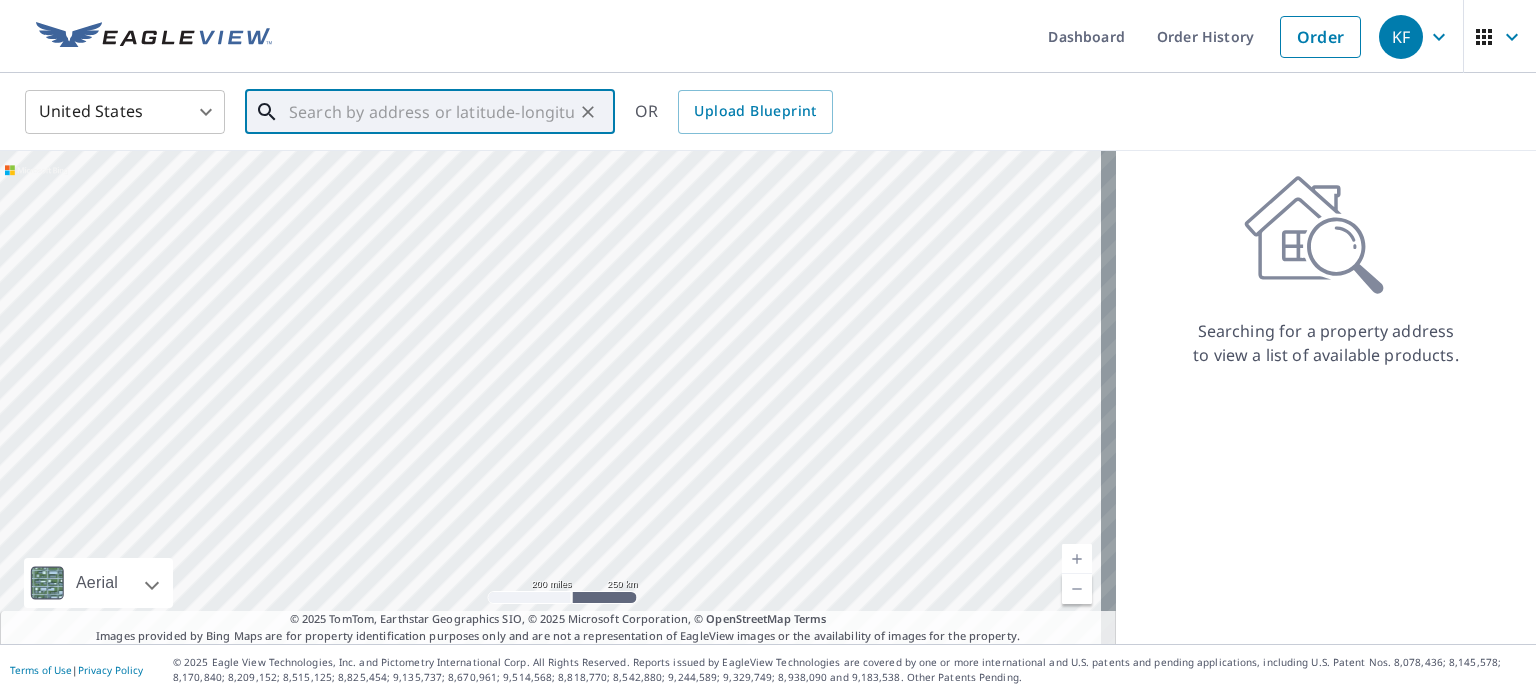 click at bounding box center [431, 112] 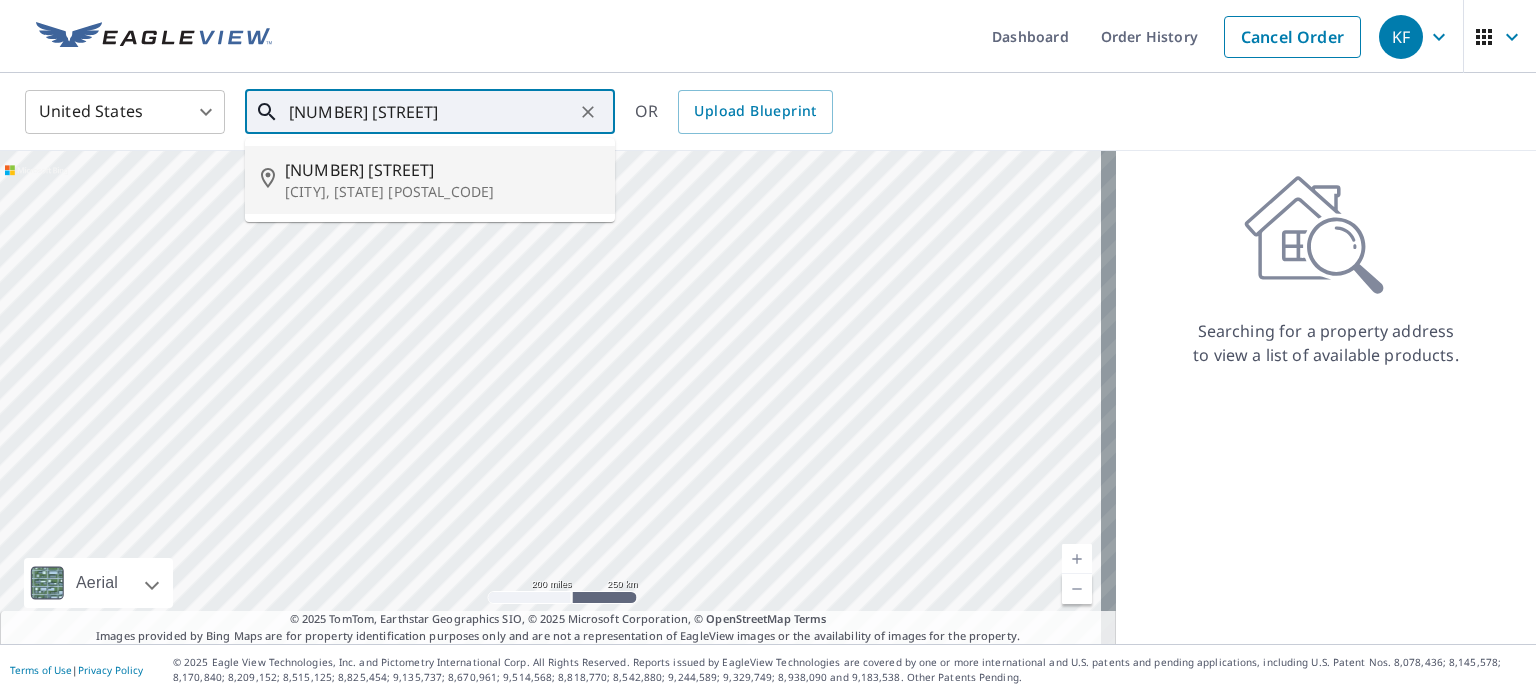 click on "[NUMBER] [STREET]" at bounding box center (442, 170) 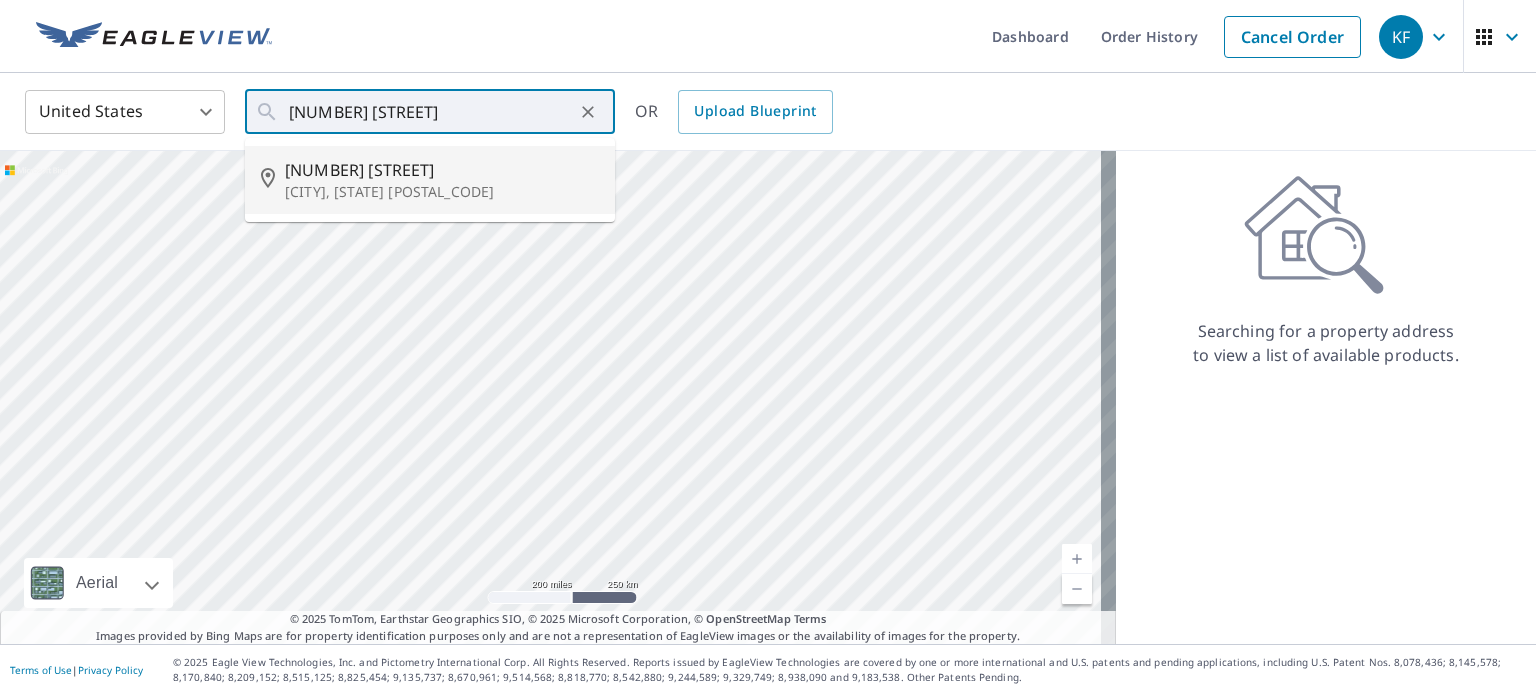 type on "[NUMBER] [STREET][CITY], [STATE] [POSTAL_CODE]" 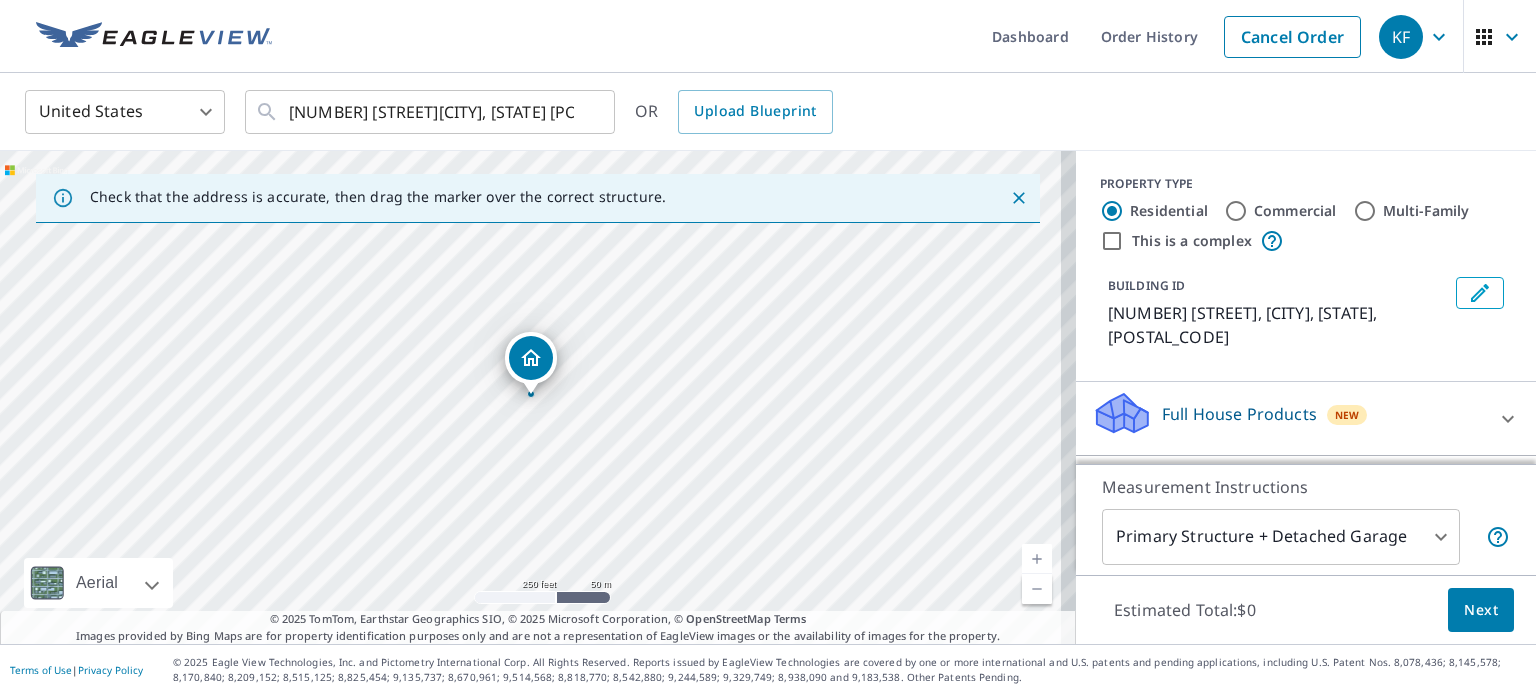 scroll, scrollTop: 188, scrollLeft: 0, axis: vertical 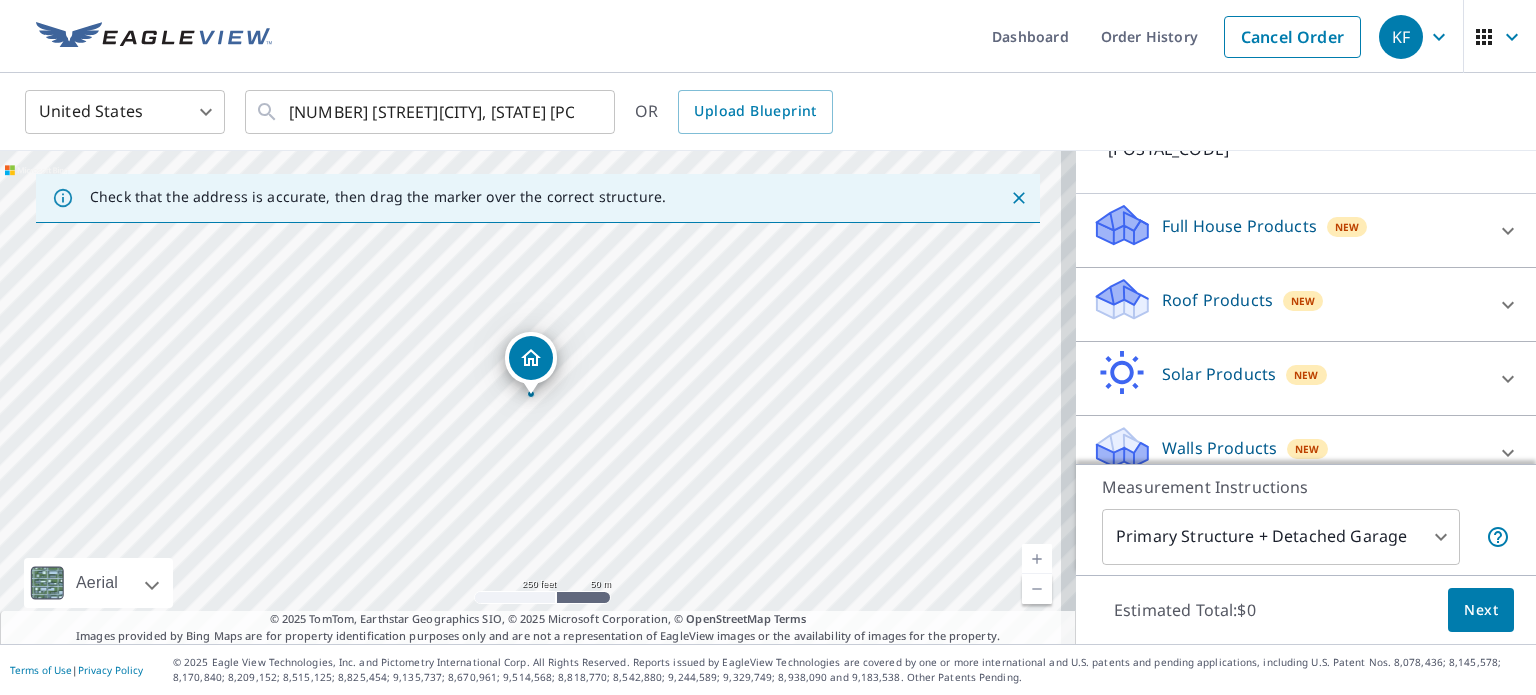 click on "Roof Products New" at bounding box center (1288, 304) 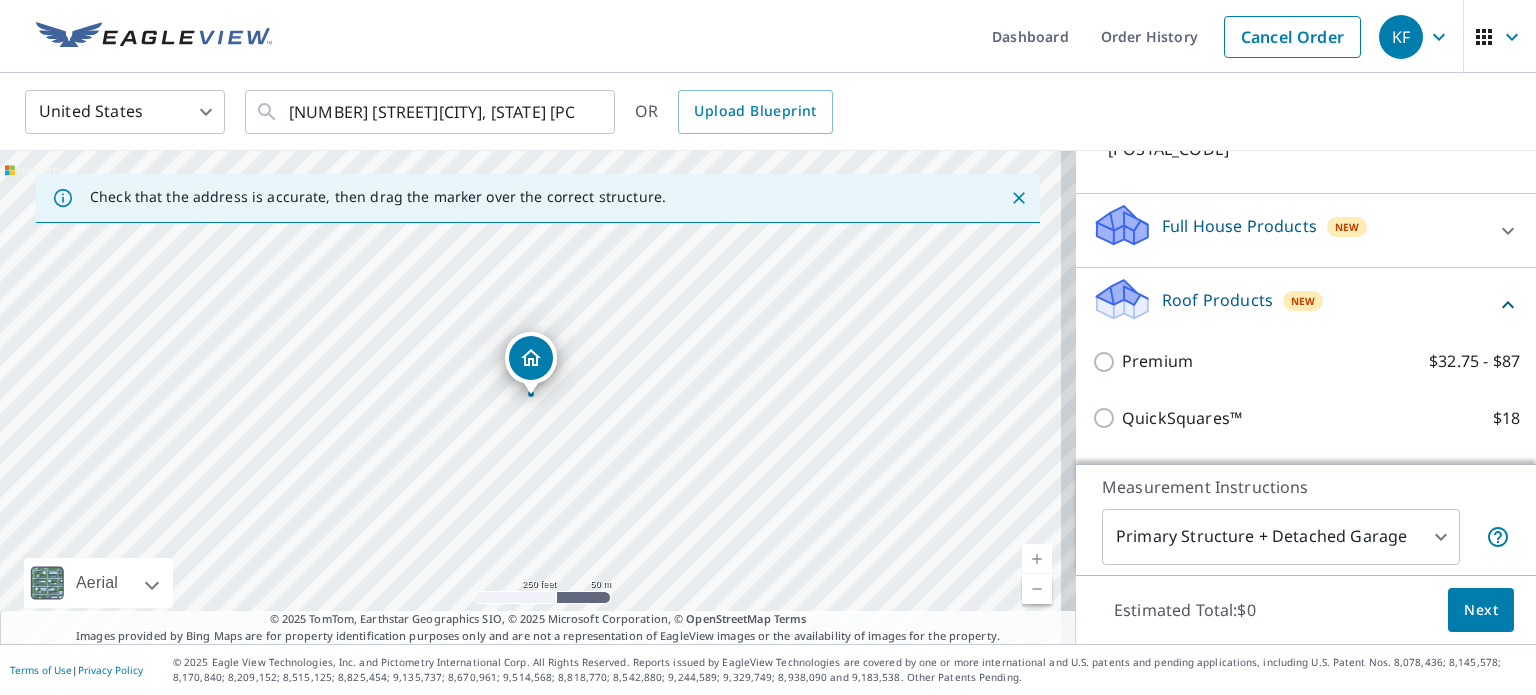 scroll, scrollTop: 288, scrollLeft: 0, axis: vertical 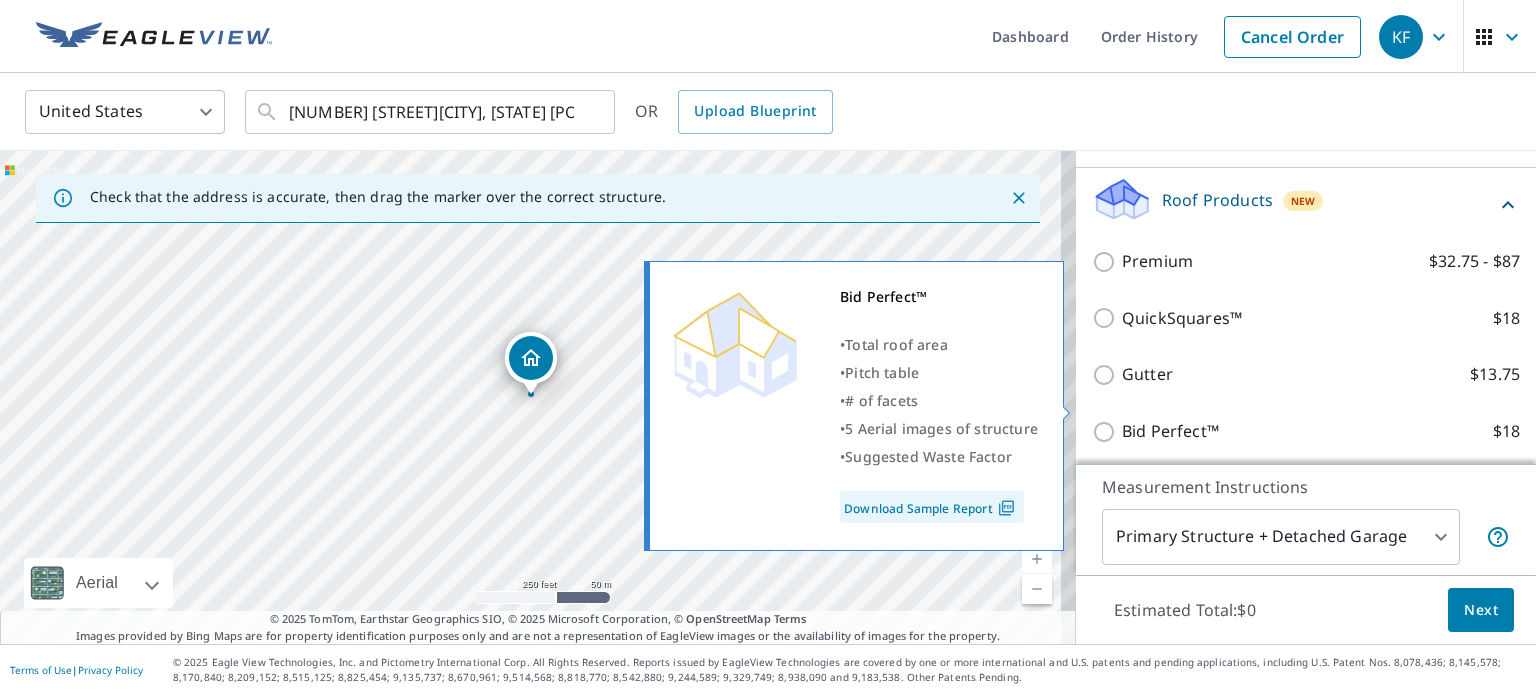 click on "Bid Perfect™" at bounding box center (1170, 431) 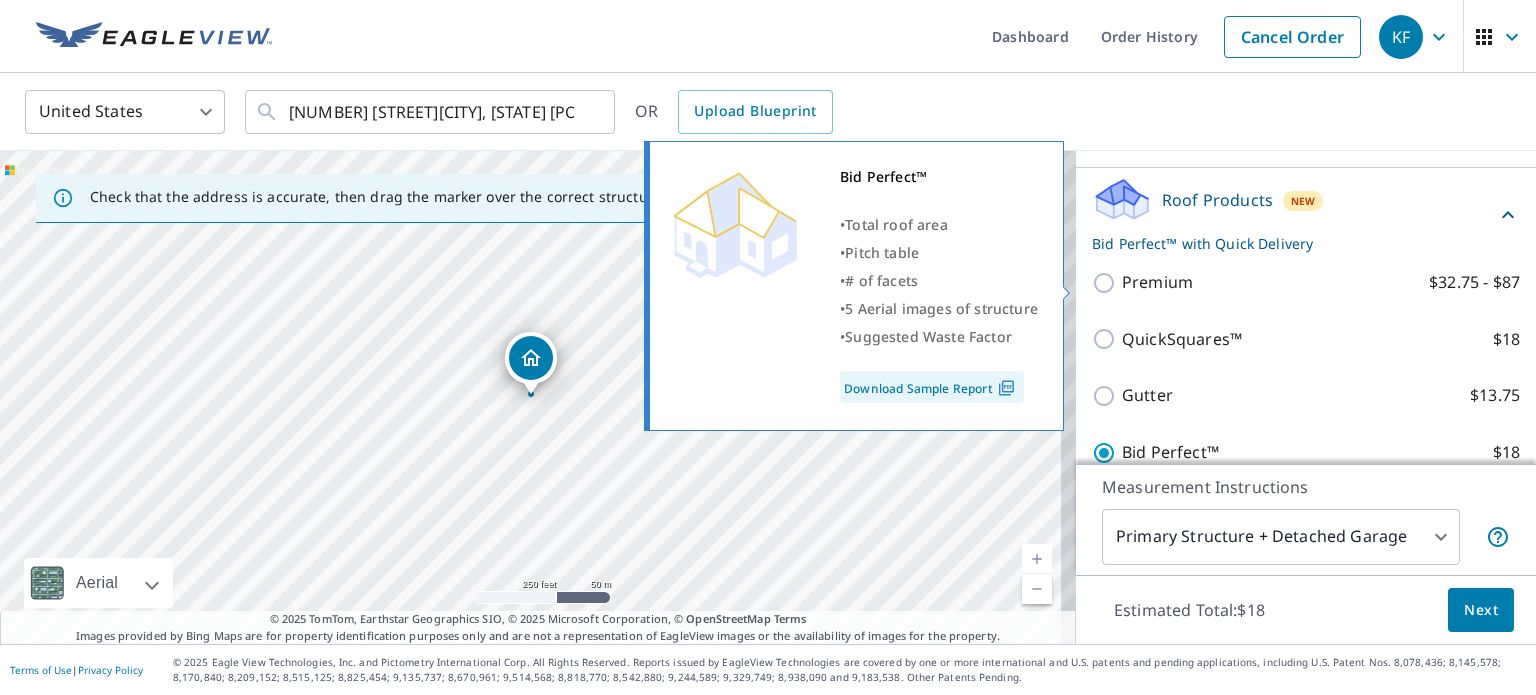 scroll, scrollTop: 479, scrollLeft: 0, axis: vertical 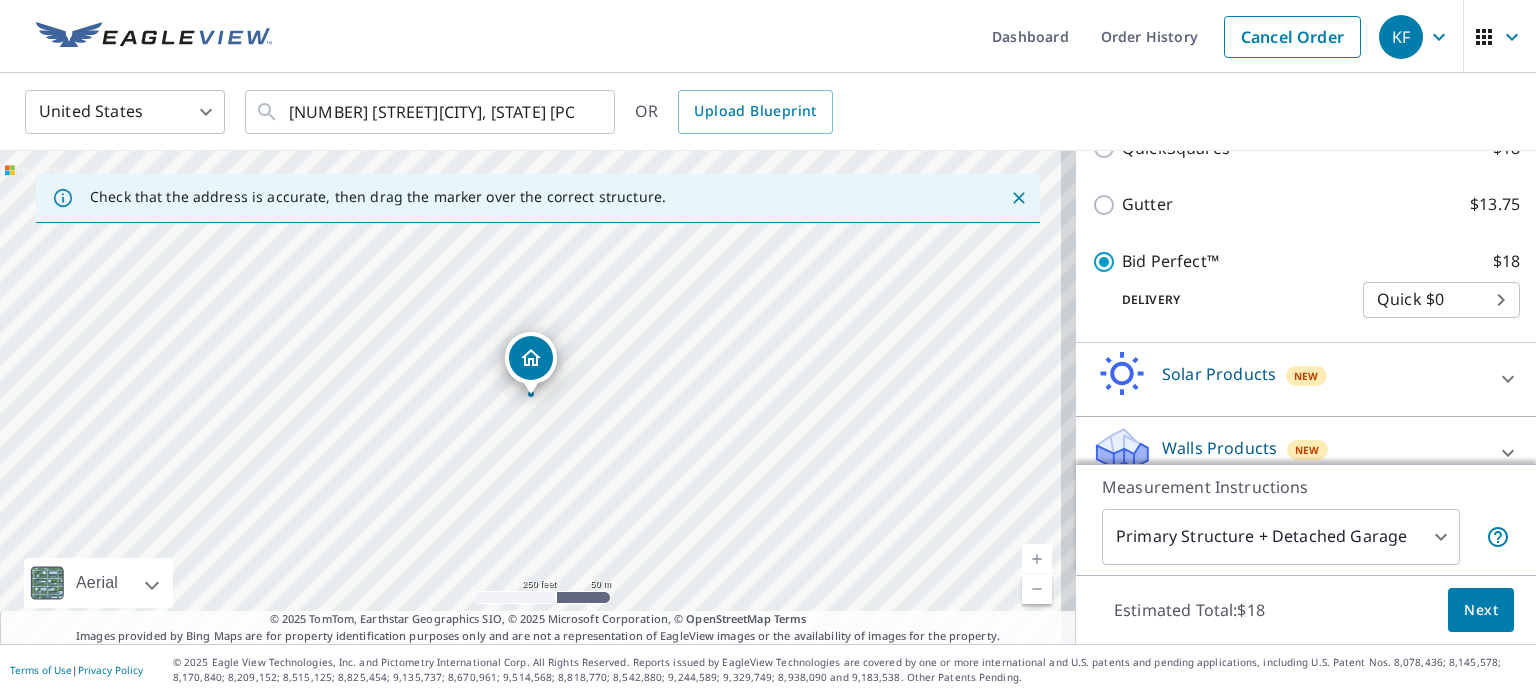 click on "KF KF
Dashboard Order History Cancel Order KF United States US ​ [NUMBER] [STREET][CITY], [STATE] [POSTAL_CODE] ​ OR Upload Blueprint Check that the address is accurate, then drag the marker over the correct structure. [NUMBER] [STREET][CITY], [STATE] [POSTAL_CODE] Aerial Road A standard road map Aerial A detailed look from above Labels Labels 250 feet 50 m © 2025 TomTom, © Vexcel Imaging, © 2025 Microsoft Corporation,  © OpenStreetMap Terms © 2025 TomTom, Earthstar Geographics SIO, © 2025 Microsoft Corporation, ©   OpenStreetMap   Terms Images provided by Bing Maps are for property identification purposes only and are not a representation of EagleView images or the availability of images for the property. PROPERTY TYPE Residential Commercial Multi-Family This is a complex BUILDING ID [NUMBER] [STREET], [CITY], [STATE], [POSTAL_CODE] Full House Products New Full House™ $105 Roof Products New Bid Perfect™ with Quick Delivery Premium $32.75 - $87 QuickSquares™ $18 Gutter $13.75 Bid Perfect™ $18 Delivery Quick $0 45 ​ New $63.25 1" at bounding box center [768, 347] 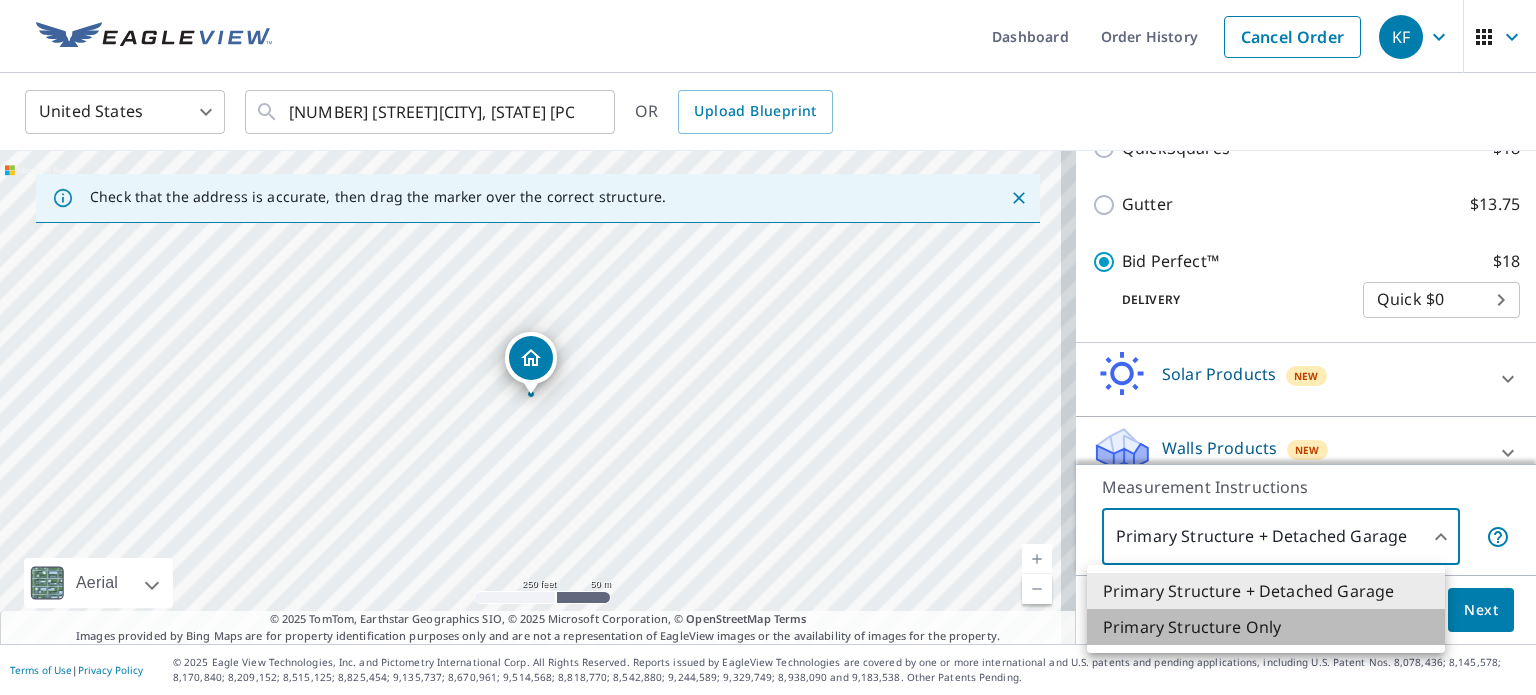 click on "Primary Structure Only" at bounding box center (1266, 627) 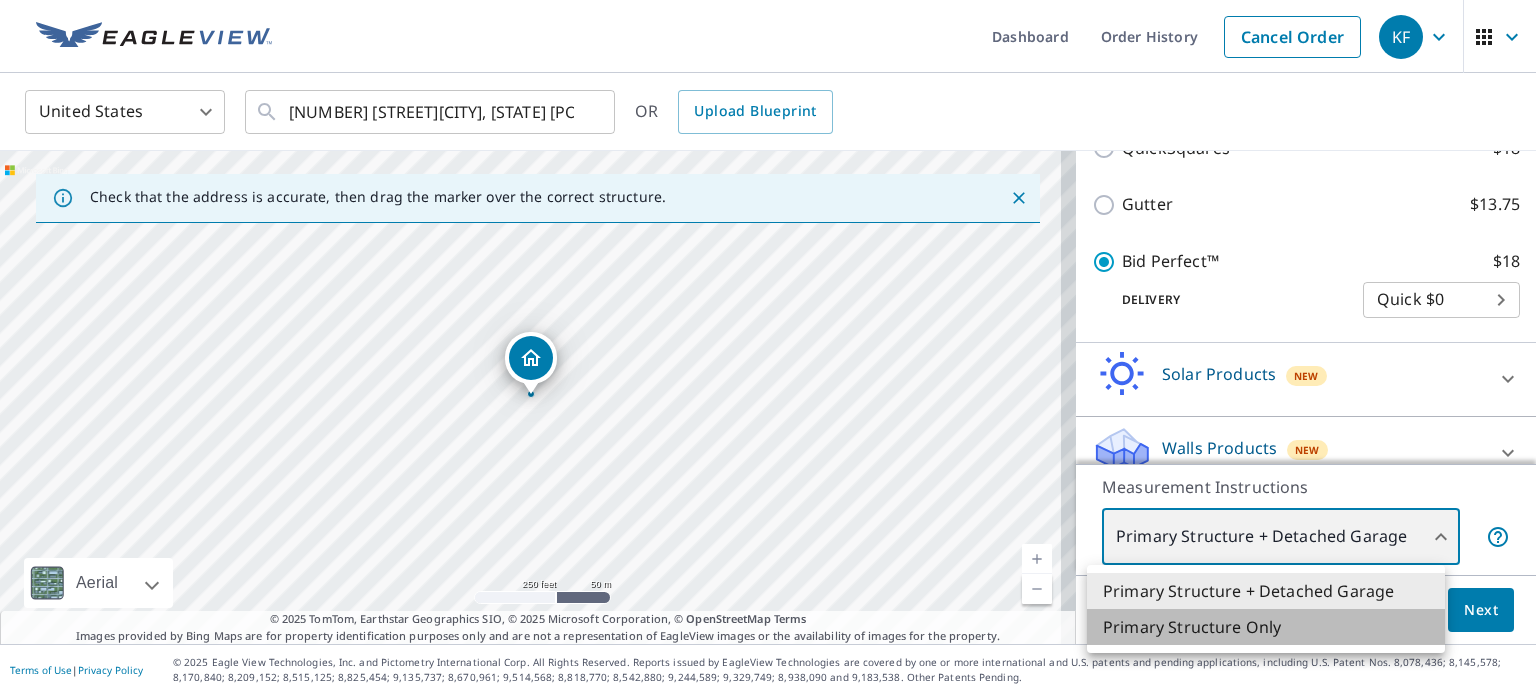type on "2" 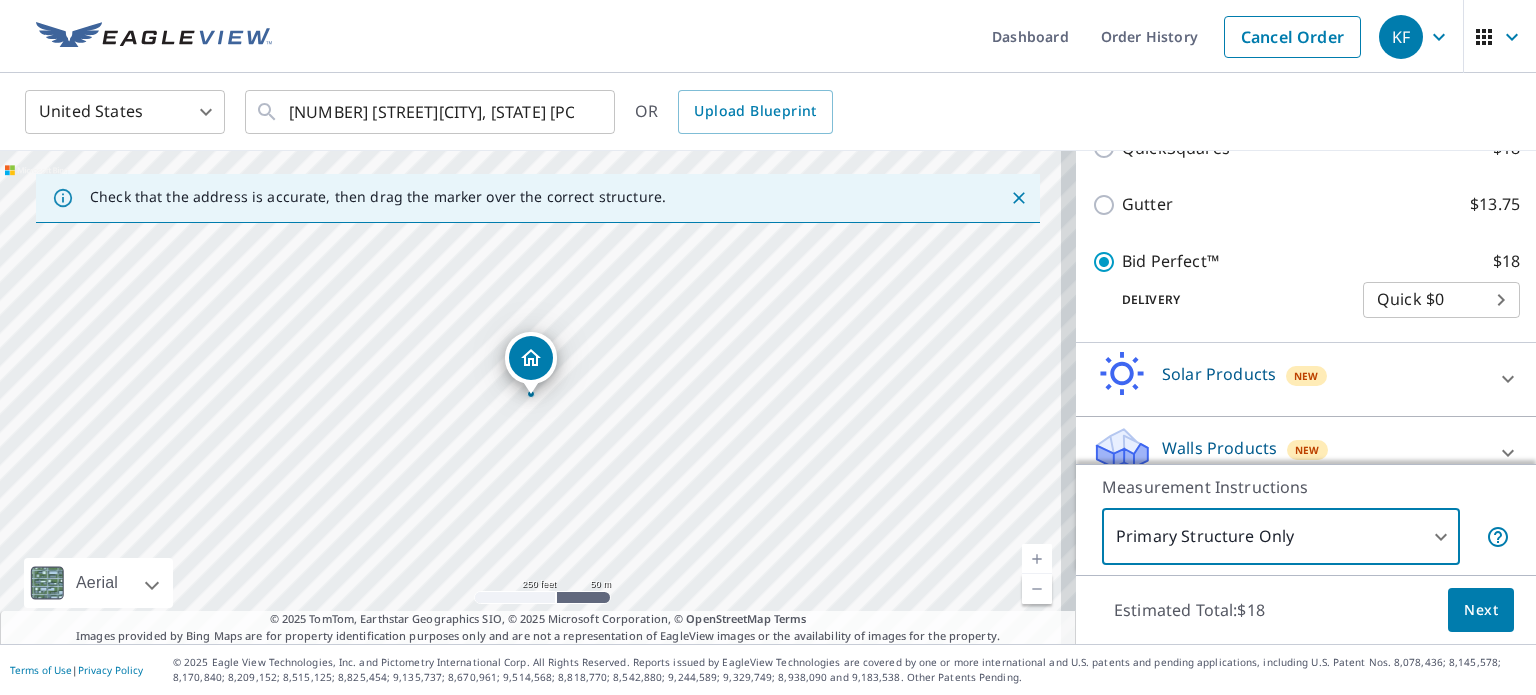 click on "Next" at bounding box center [1481, 610] 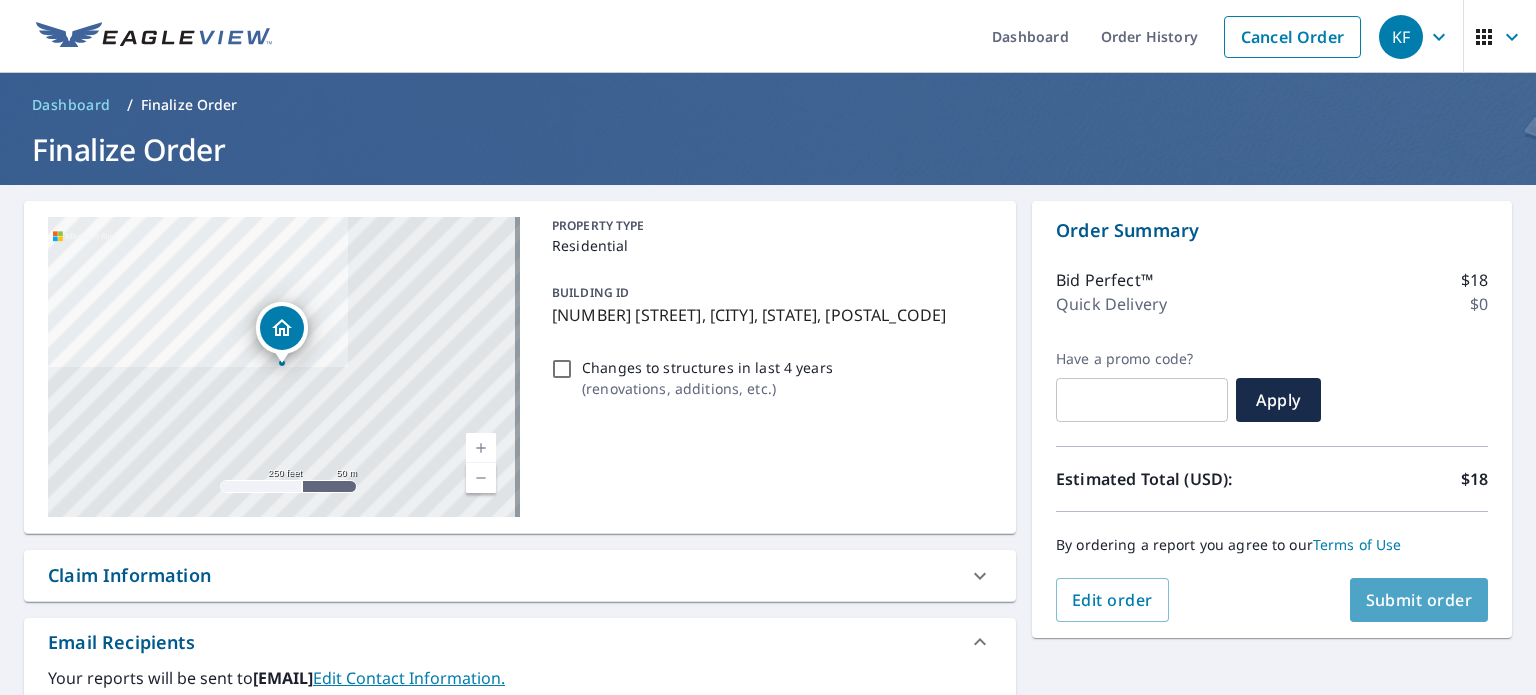 click on "Submit order" at bounding box center [1419, 600] 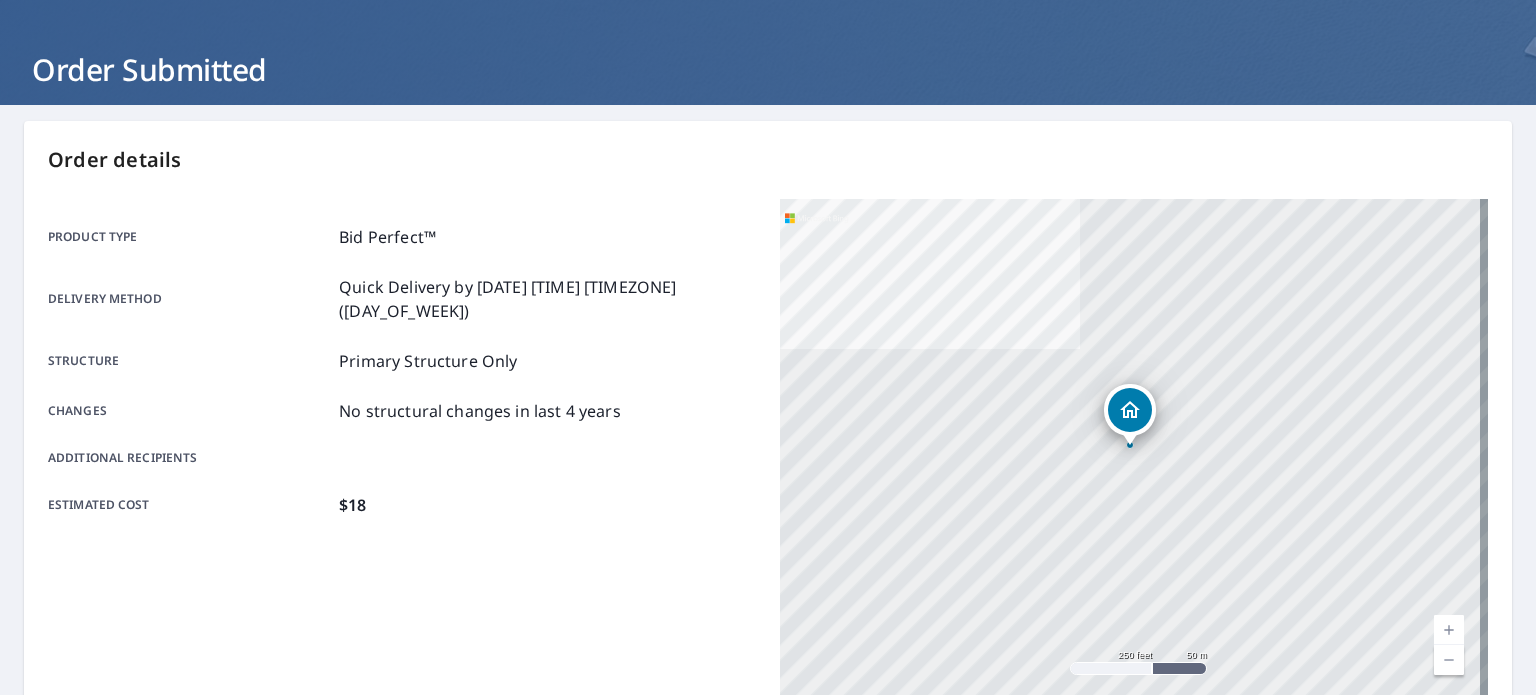 scroll, scrollTop: 0, scrollLeft: 0, axis: both 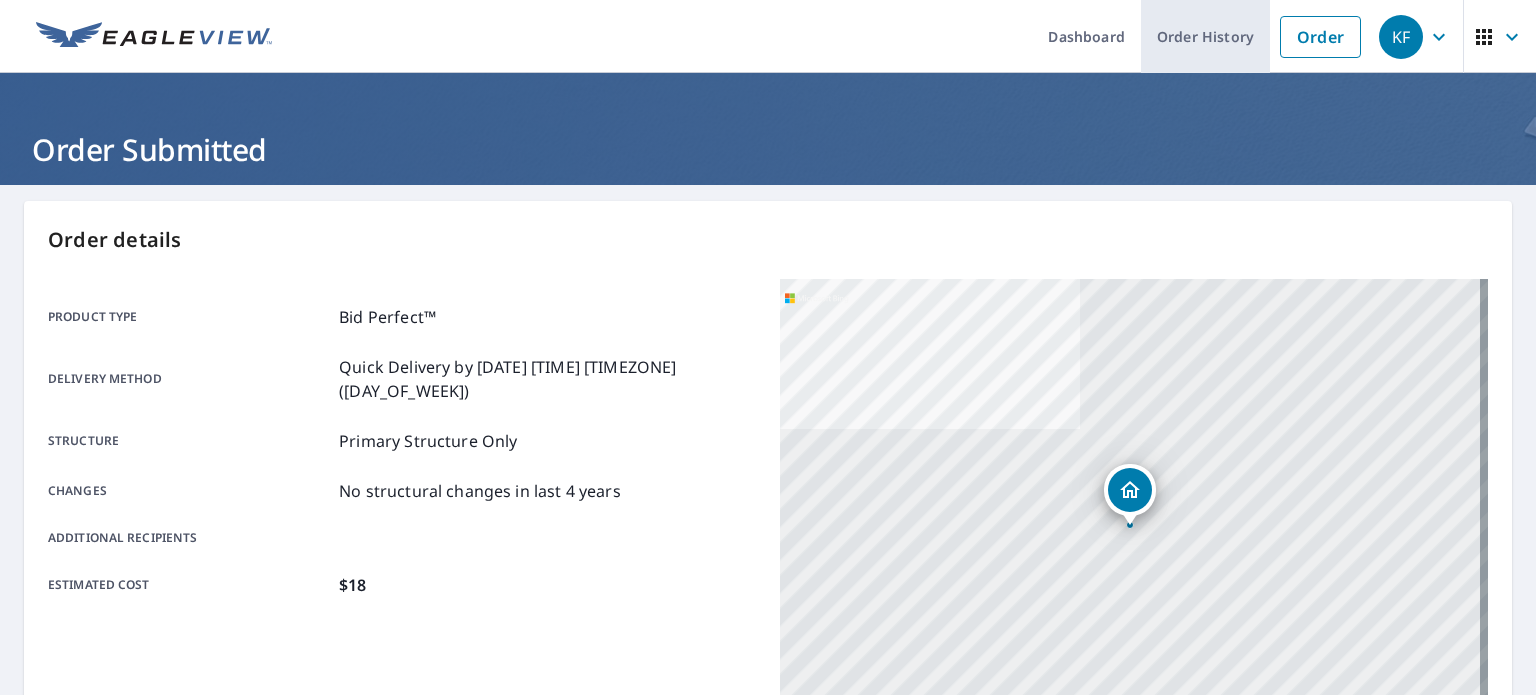 click on "Order History" at bounding box center (1205, 36) 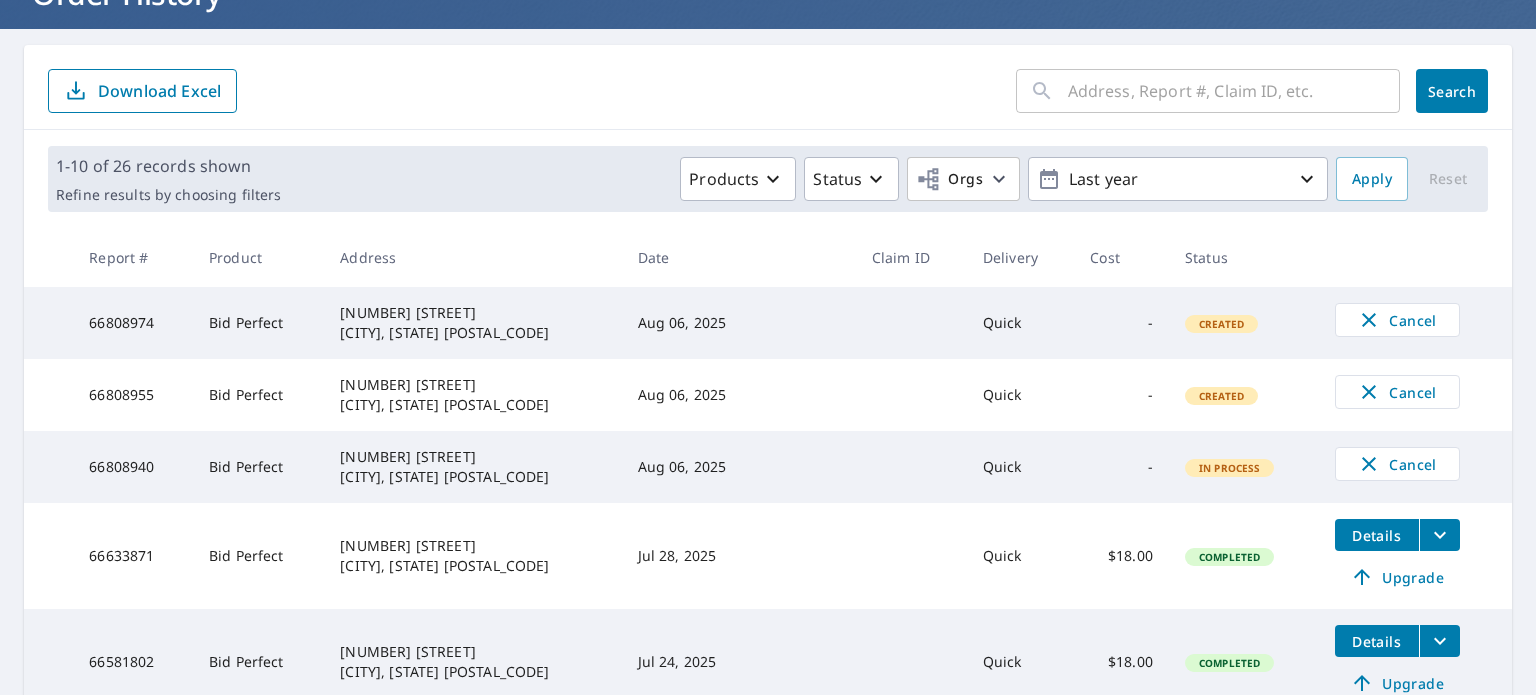 scroll, scrollTop: 200, scrollLeft: 0, axis: vertical 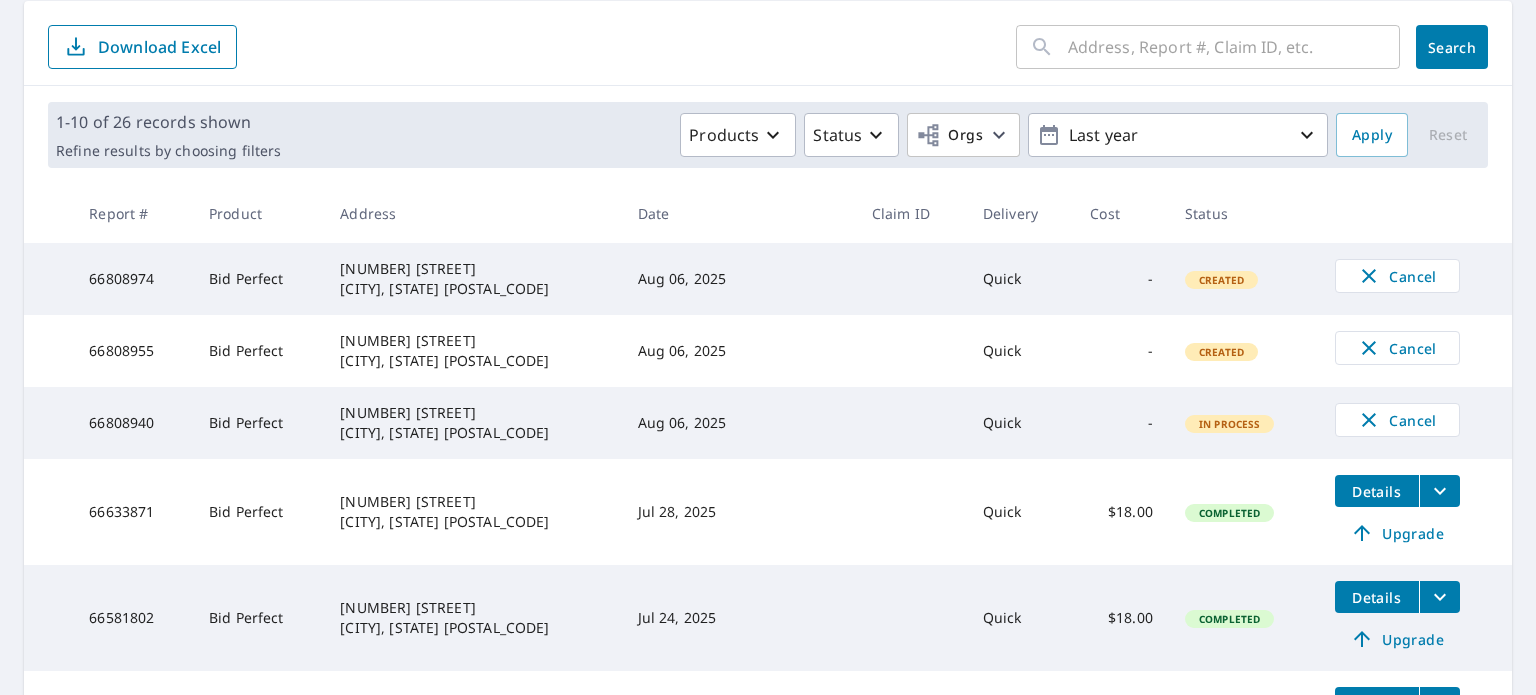 click on "Bid Perfect" at bounding box center [258, 351] 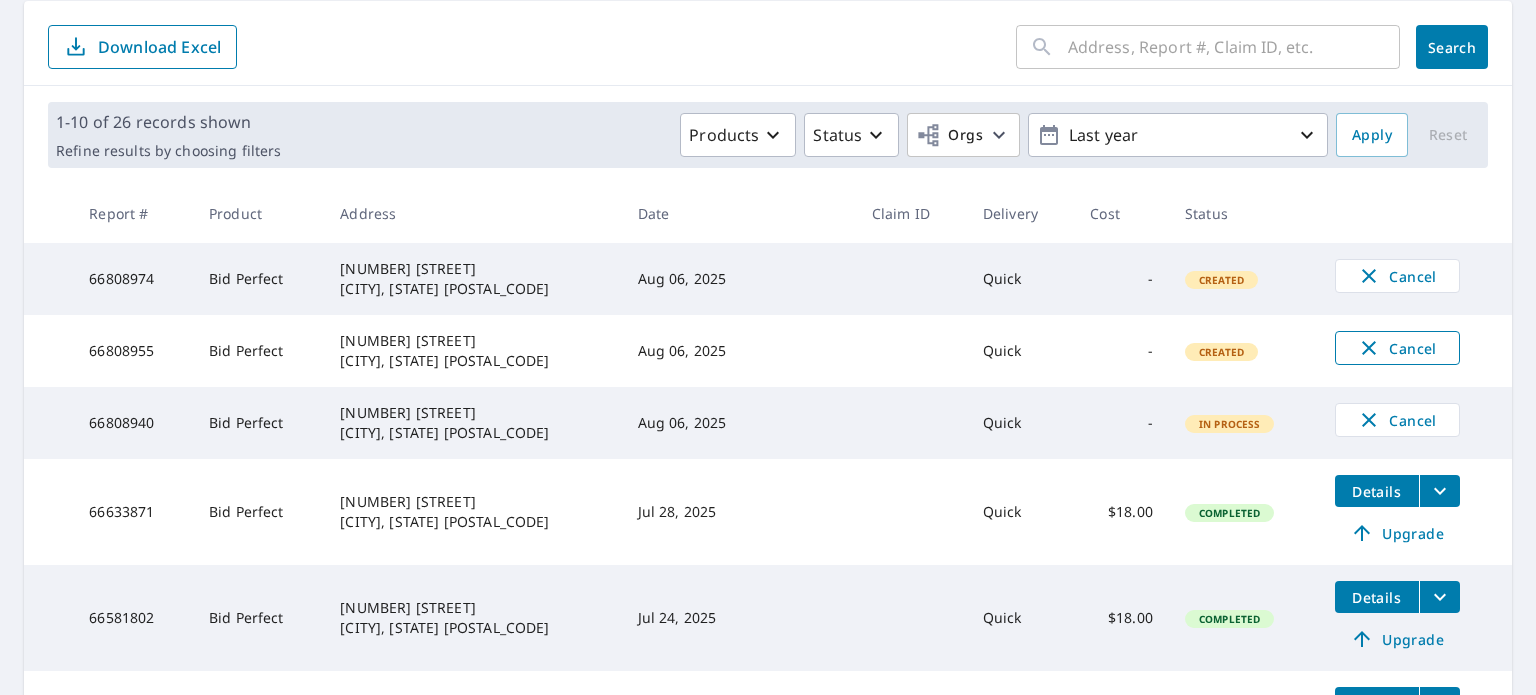 click 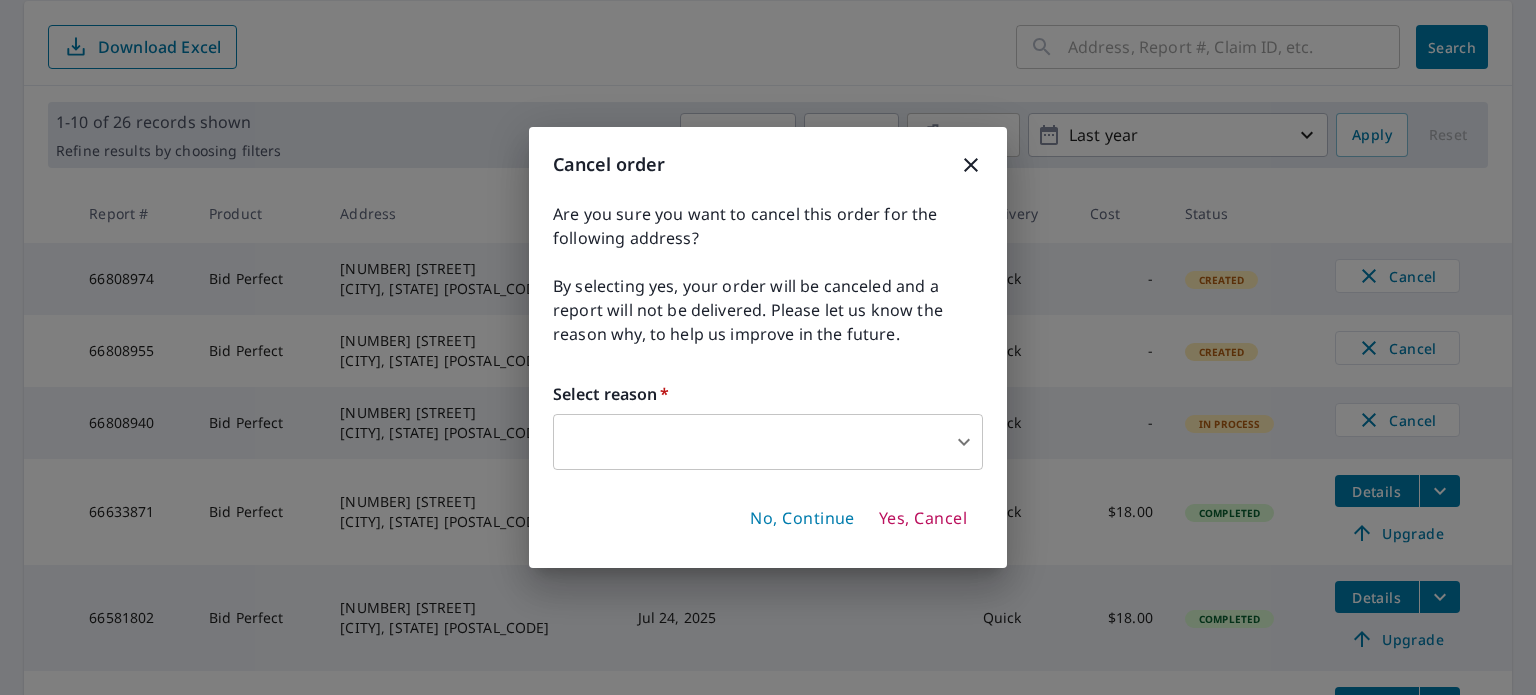 click on "KF KF
Dashboard Order History Order KF Dashboard / Order History Order History ​ Search Download Excel 1-10 of 26 records shown Refine results by choosing filters Products Status Orgs Last year Apply Reset Report # Product Address Date Claim ID Delivery Cost Status 66808974 Bid Perfect [NUMBER] [STREET]
[CITY], [STATE] [POSTAL_CODE] Aug 06, 2025 Quick - Created Cancel 66808955 Bid Perfect [NUMBER] [STREET]
[CITY], [STATE] [POSTAL_CODE] Aug 06, 2025 Quick - Created Cancel 66808940 Bid Perfect [NUMBER] [STREET]
[CITY], [STATE] [POSTAL_CODE] Aug 06, 2025 Quick - In Process Cancel 66633871 Bid Perfect [NUMBER] [STREET]
[CITY], [STATE] [POSTAL_CODE] Jul 28, 2025 Quick $18.00 Completed Details Upgrade 66581802 Bid Perfect [NUMBER] [STREET]
[CITY], [STATE] [POSTAL_CODE] Jul 24, 2025 Quick $18.00 Completed Details Upgrade 66561392 Bid Perfect [NUMBER] [STREET]
[CITY], [STATE] [POSTAL_CODE] Jul 23, 2025 Quick $18.00 Completed Details Upgrade 66560364 Bid Perfect [NUMBER] [STREET]
[CITY], [STATE] [POSTAL_CODE] Jul 23, 2025 Quick $18.00 Completed Details Upgrade 66152159 10" at bounding box center [768, 347] 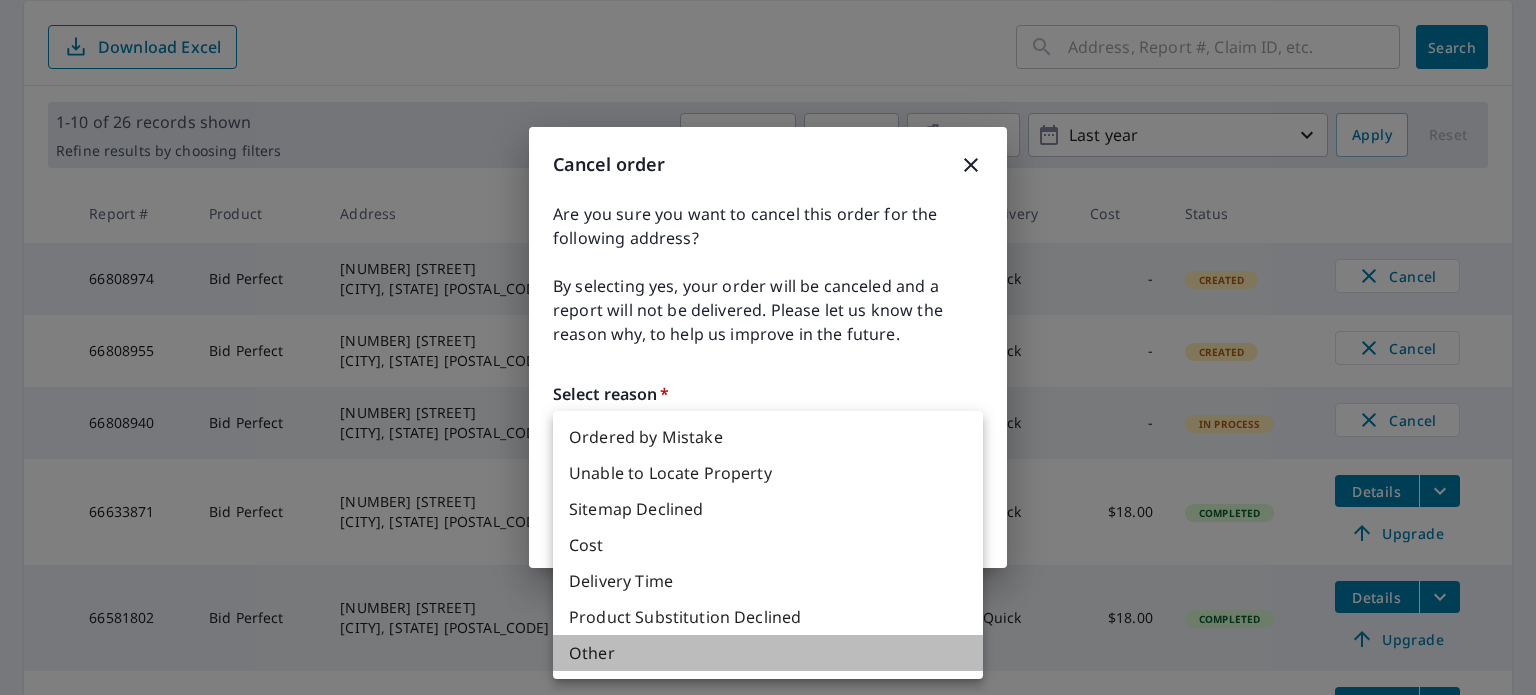 click on "Other" at bounding box center (768, 653) 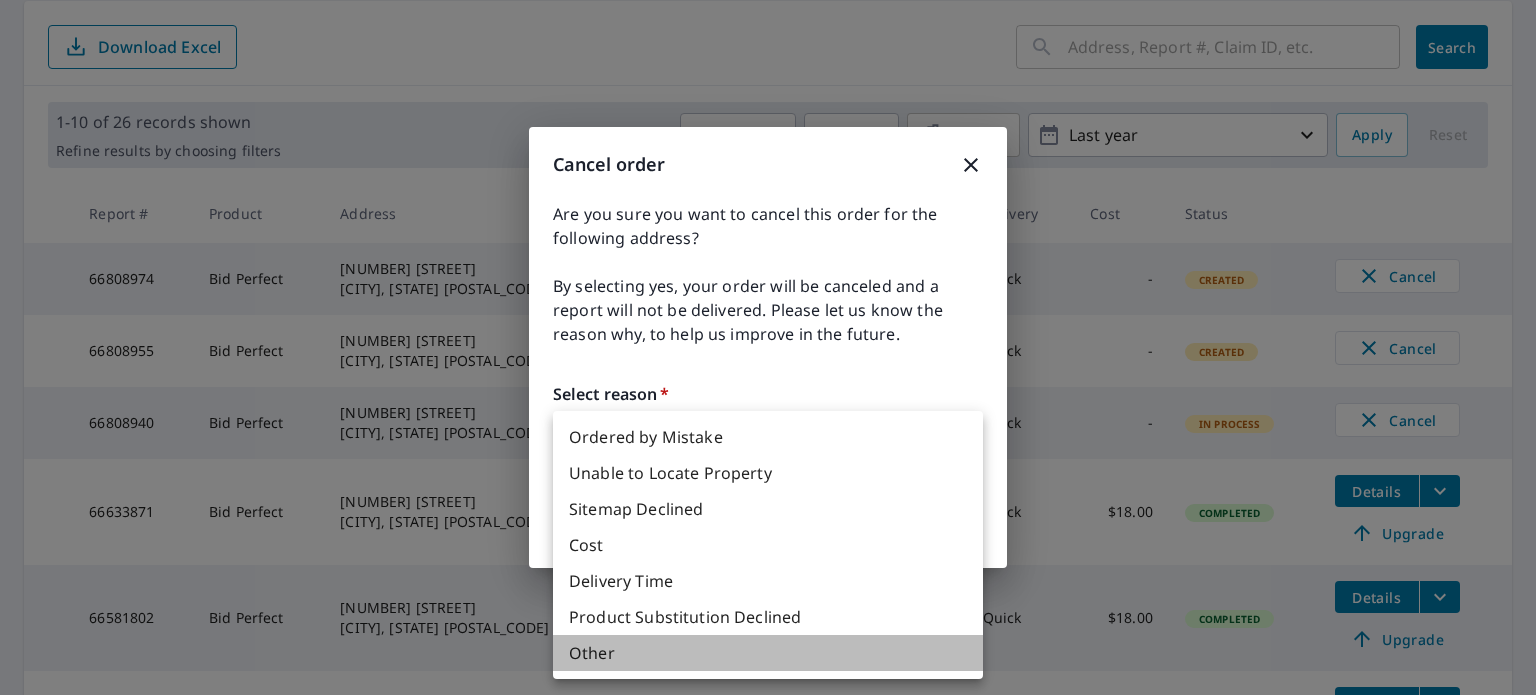 type on "36" 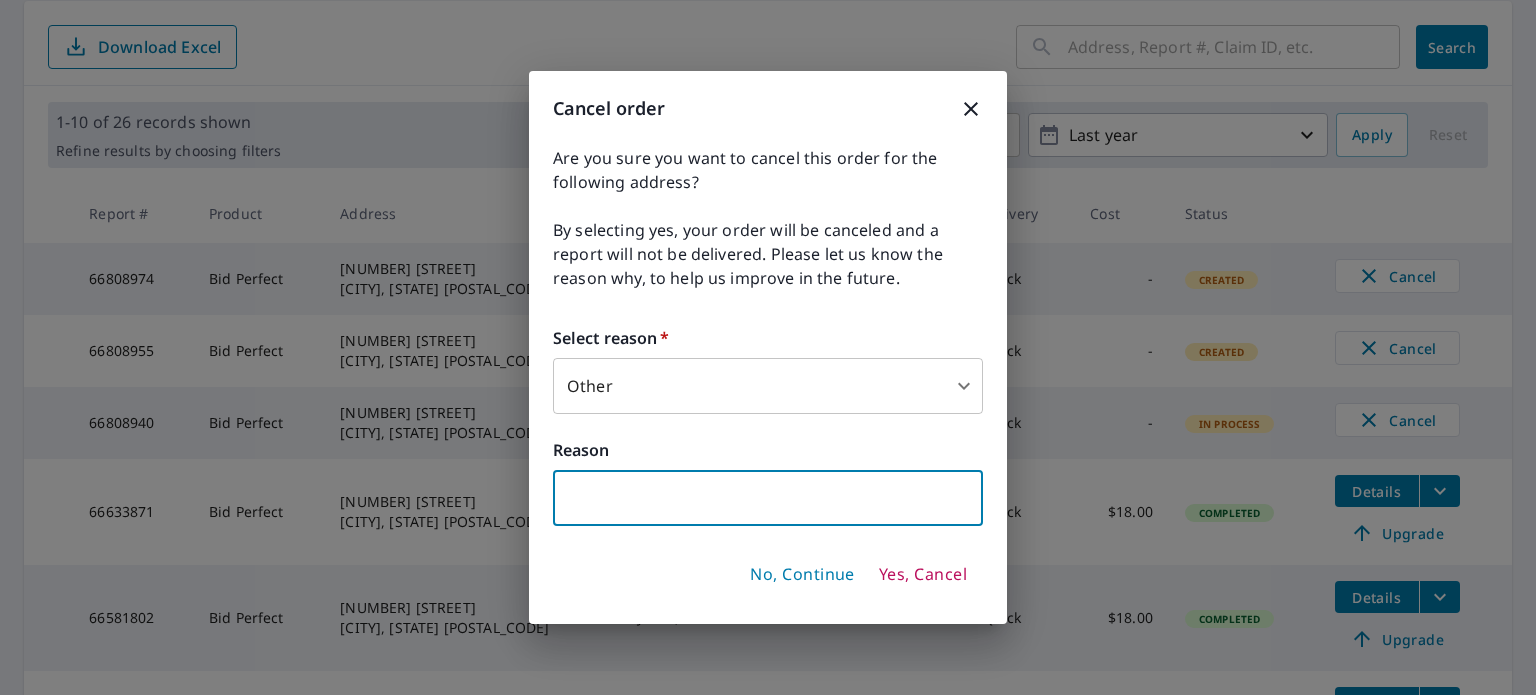 click at bounding box center (768, 498) 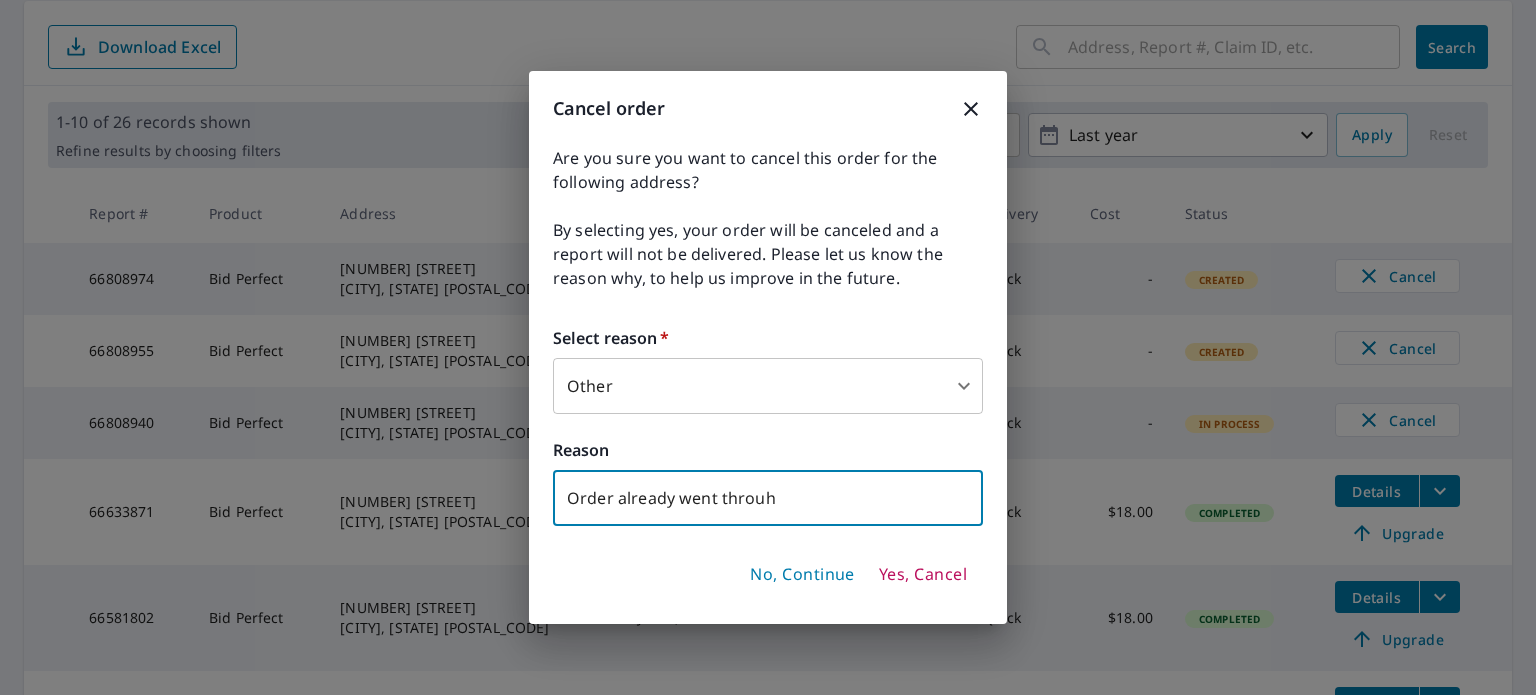 type on "Order already went throuh" 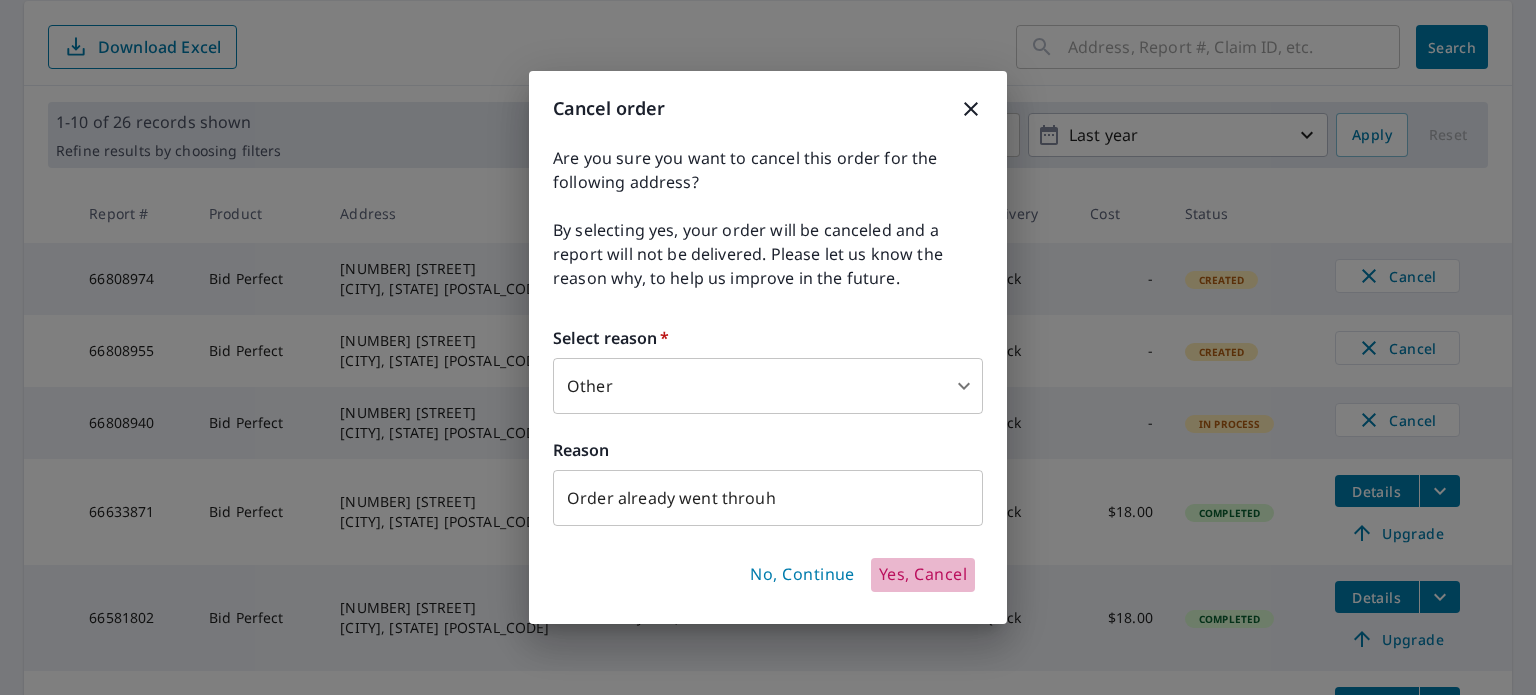 click on "Yes, Cancel" at bounding box center [923, 575] 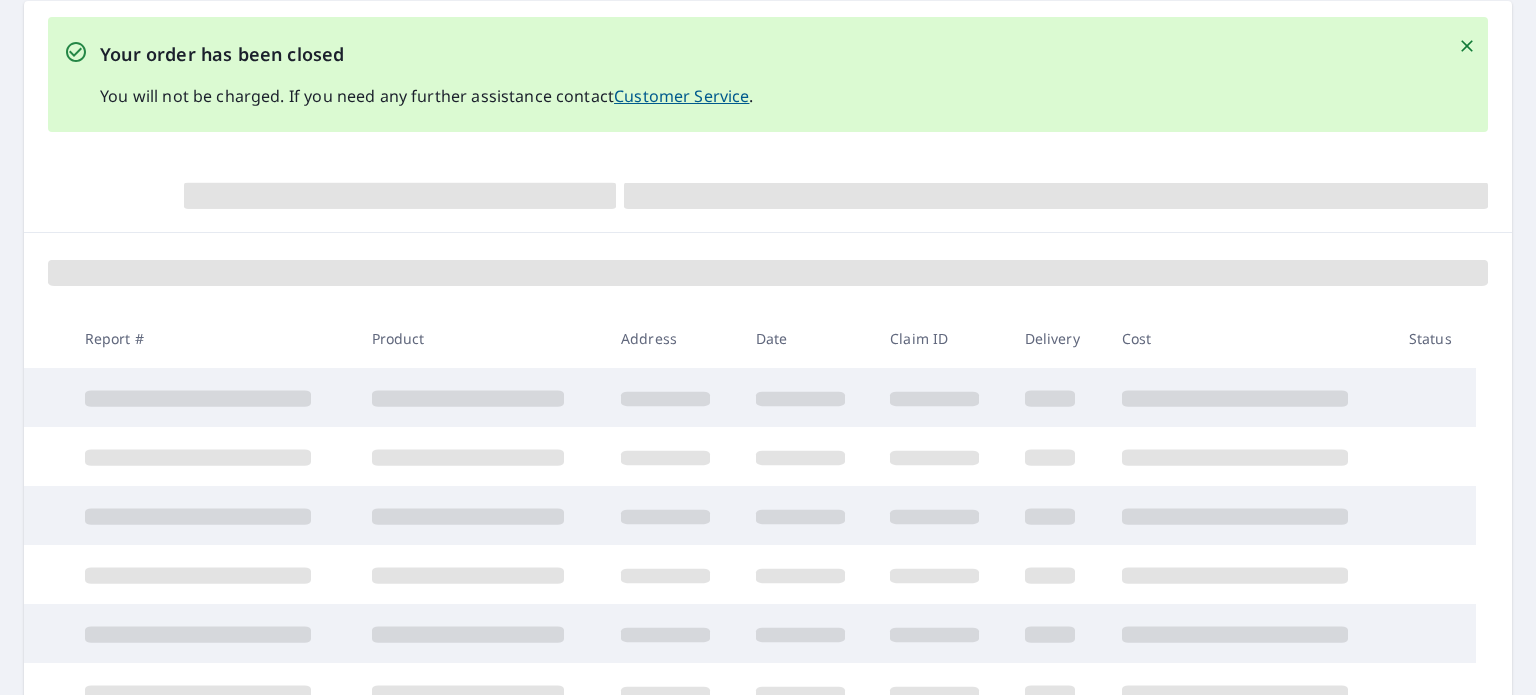 scroll, scrollTop: 347, scrollLeft: 0, axis: vertical 